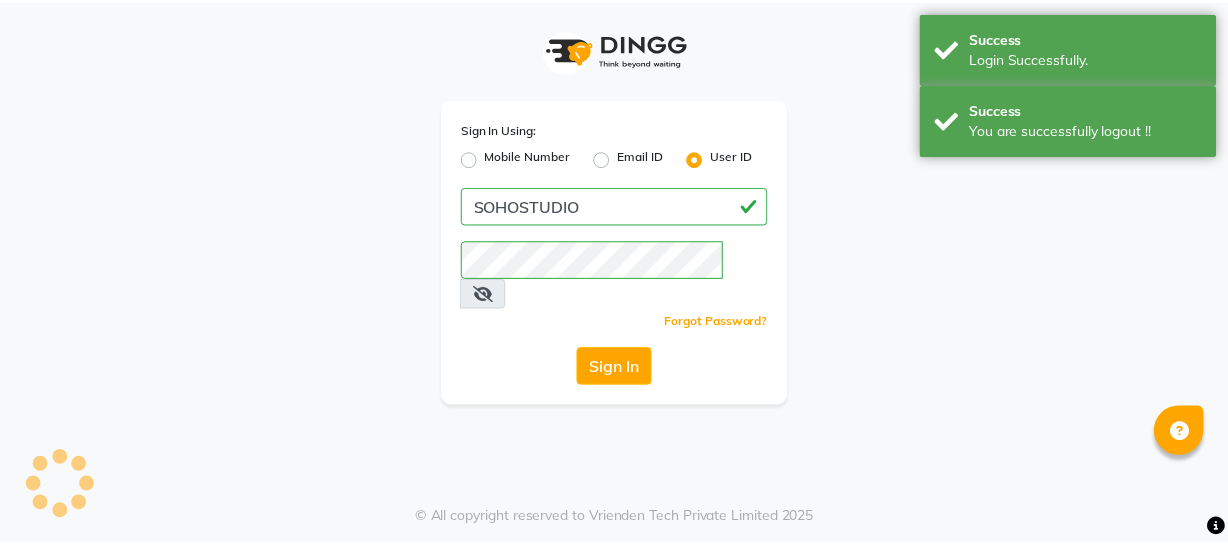 scroll, scrollTop: 0, scrollLeft: 0, axis: both 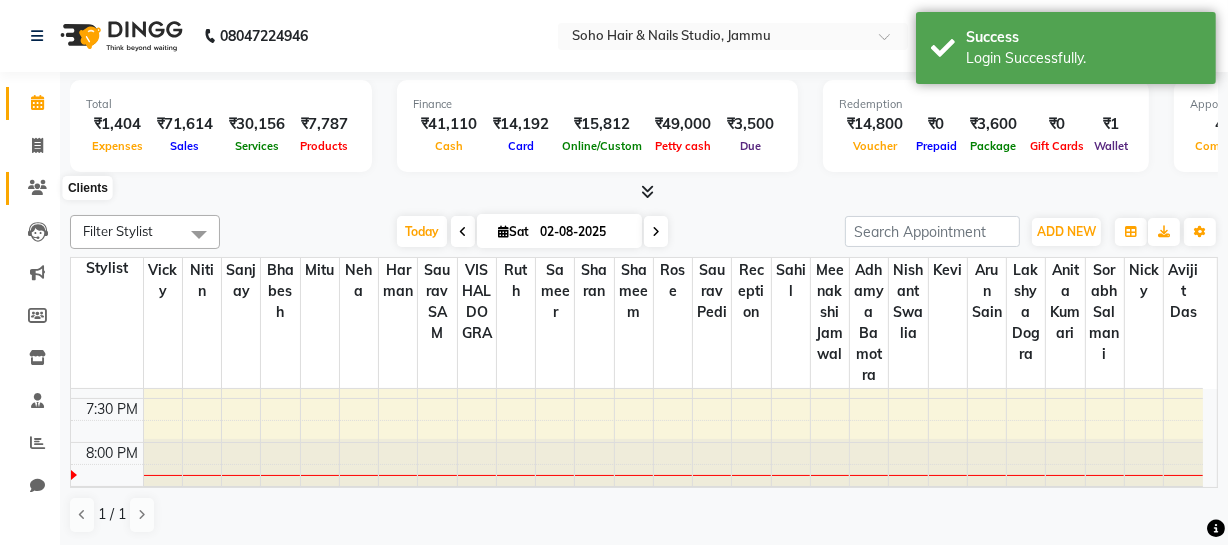 click 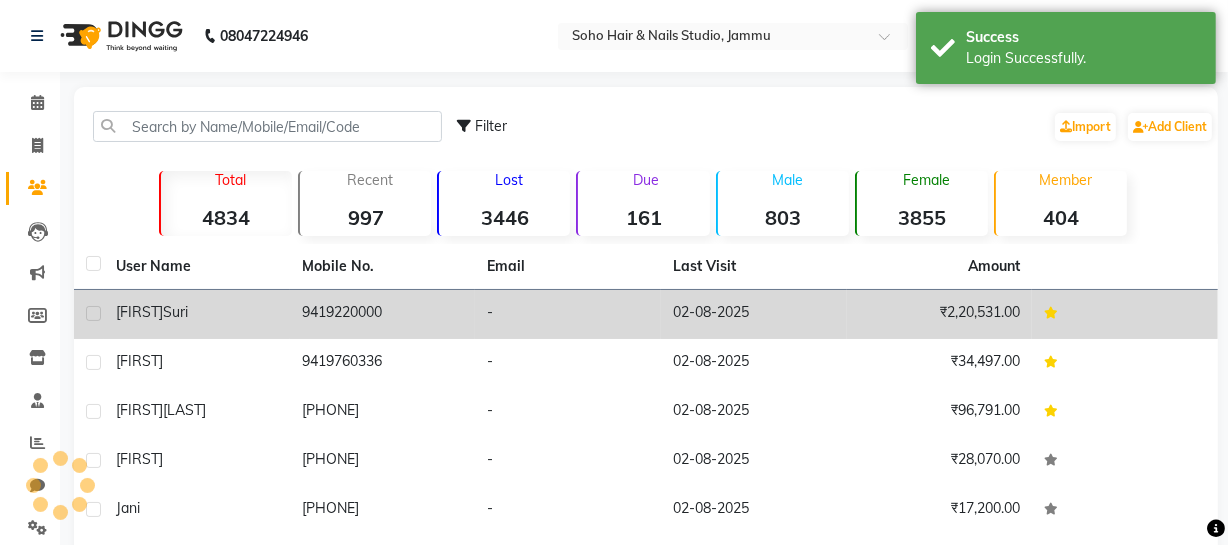 click on "-" 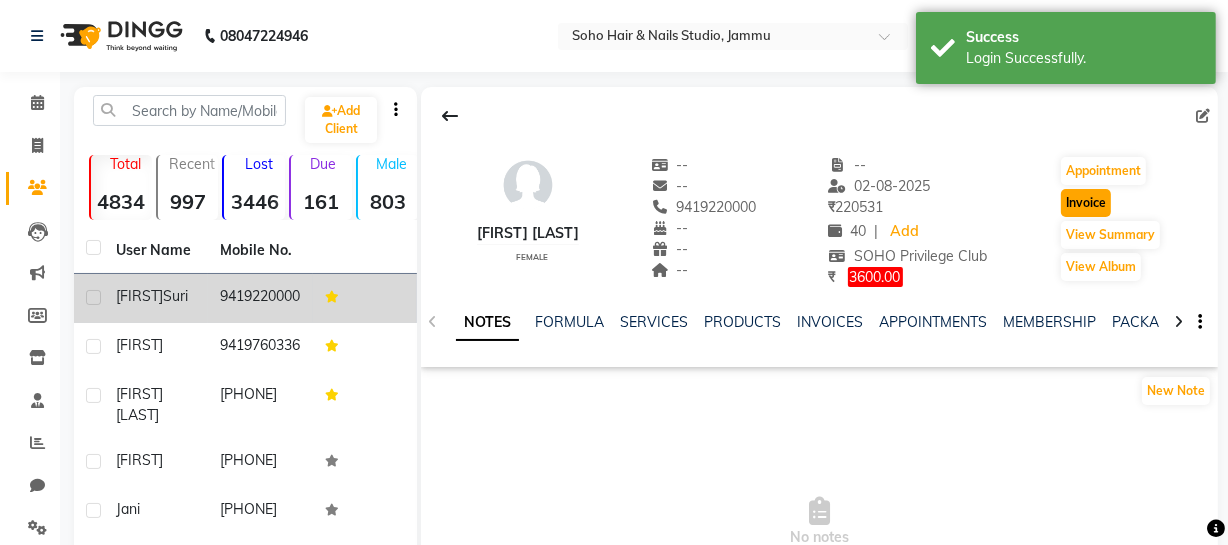 click on "Invoice" 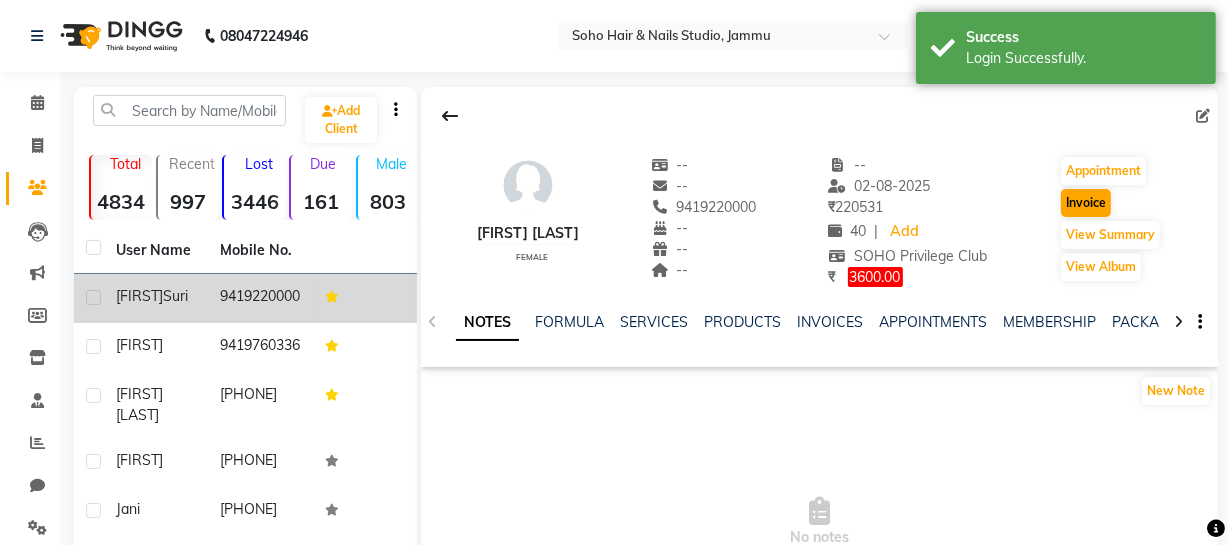 select on "service" 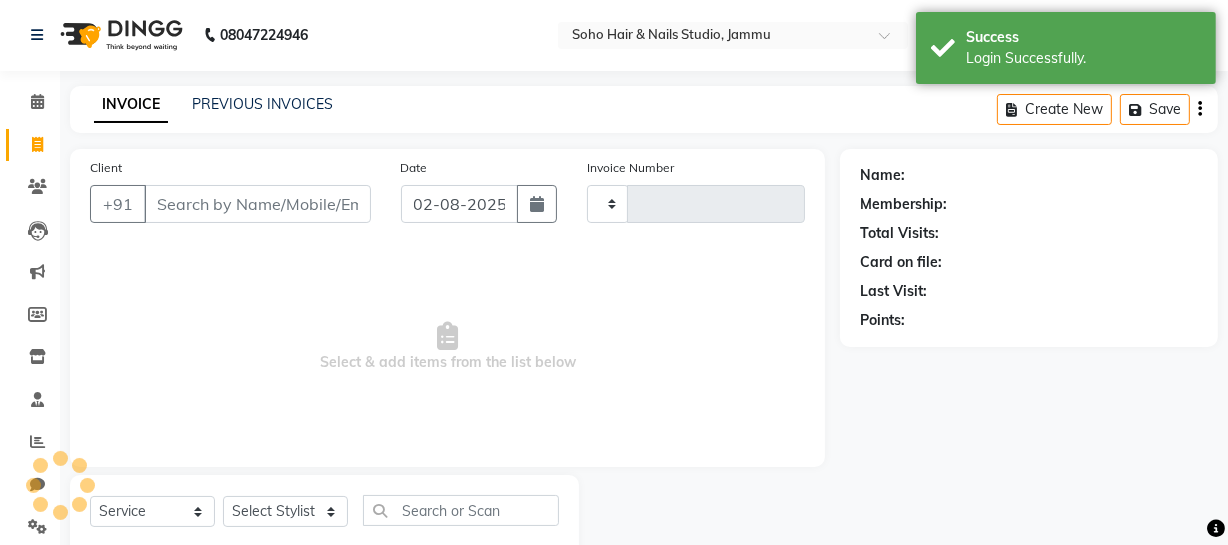 type on "3108" 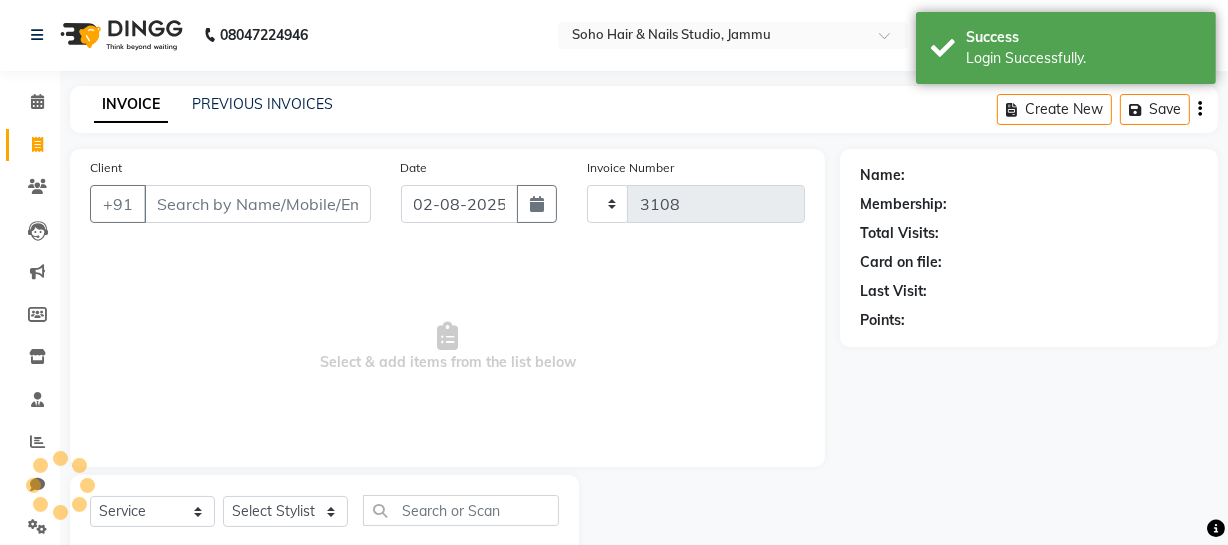 select on "735" 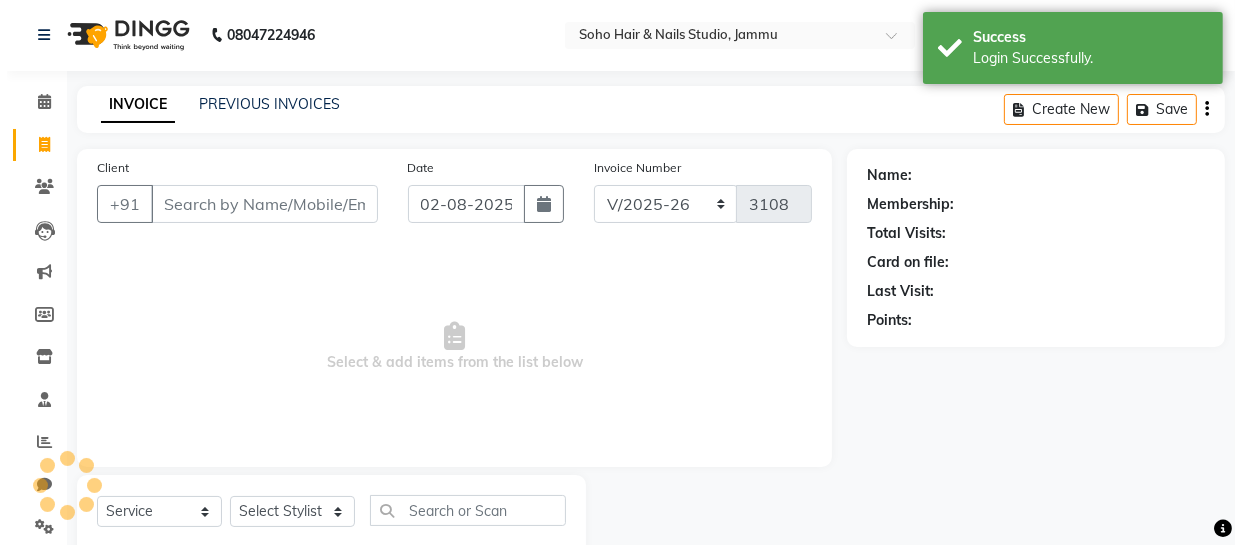 scroll, scrollTop: 57, scrollLeft: 0, axis: vertical 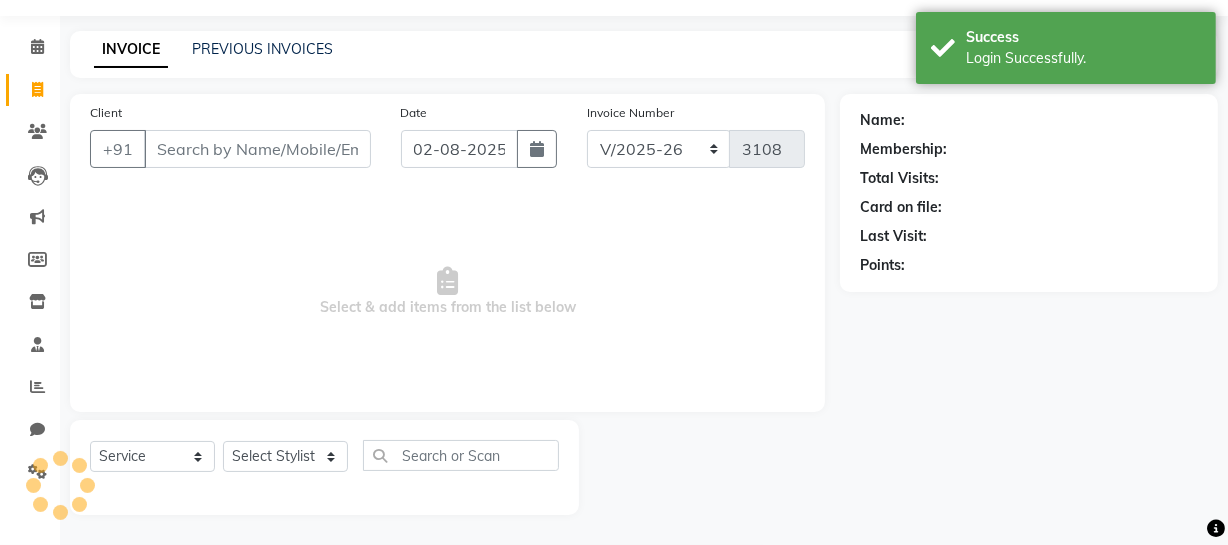 type on "9419220000" 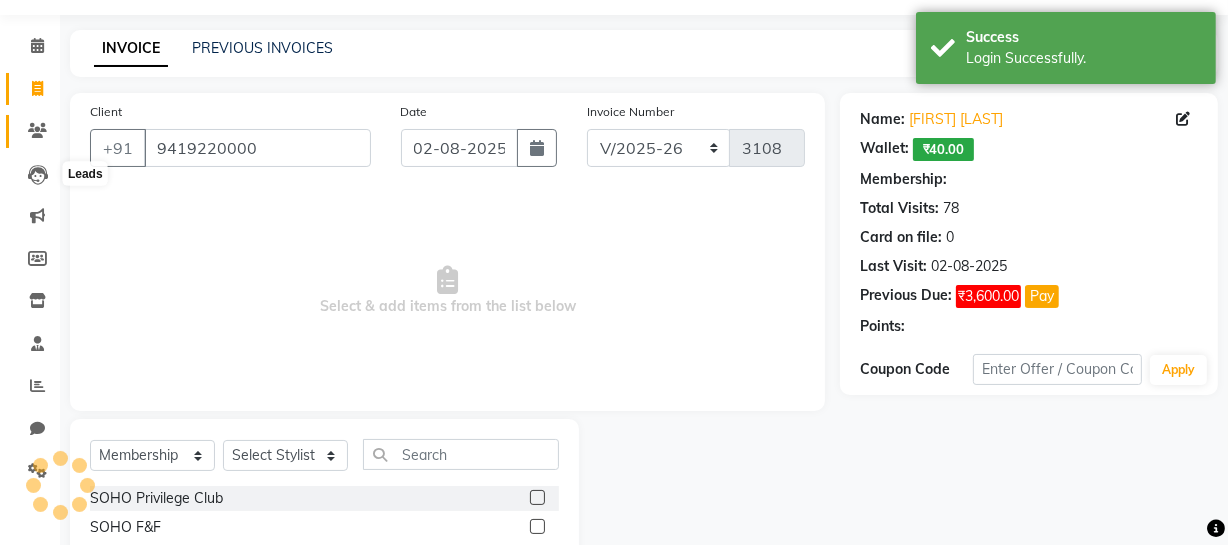 select on "1: Object" 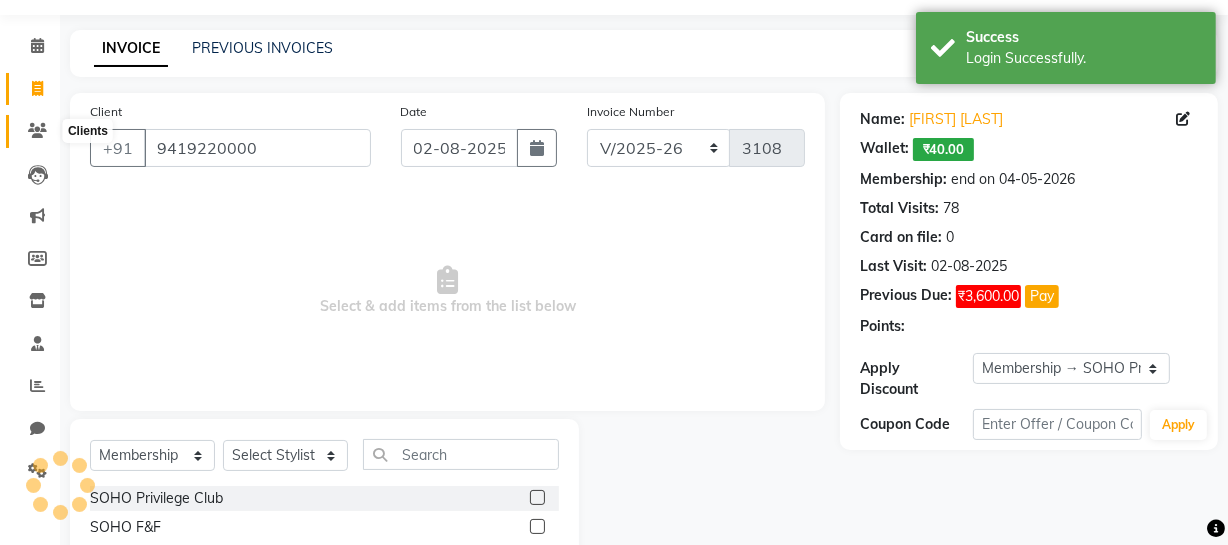 click 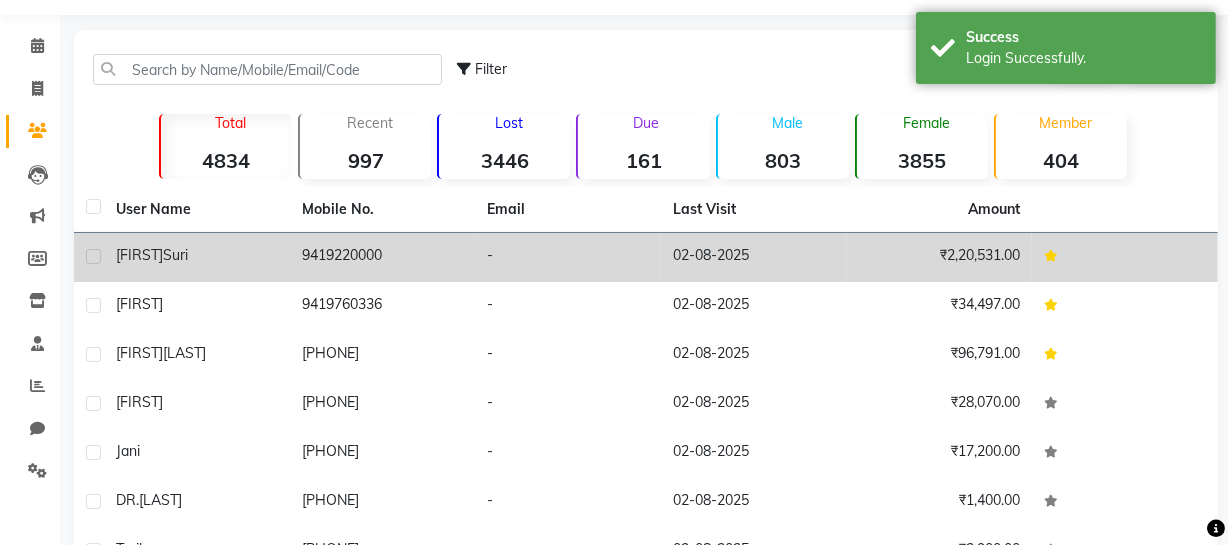 click on "9419220000" 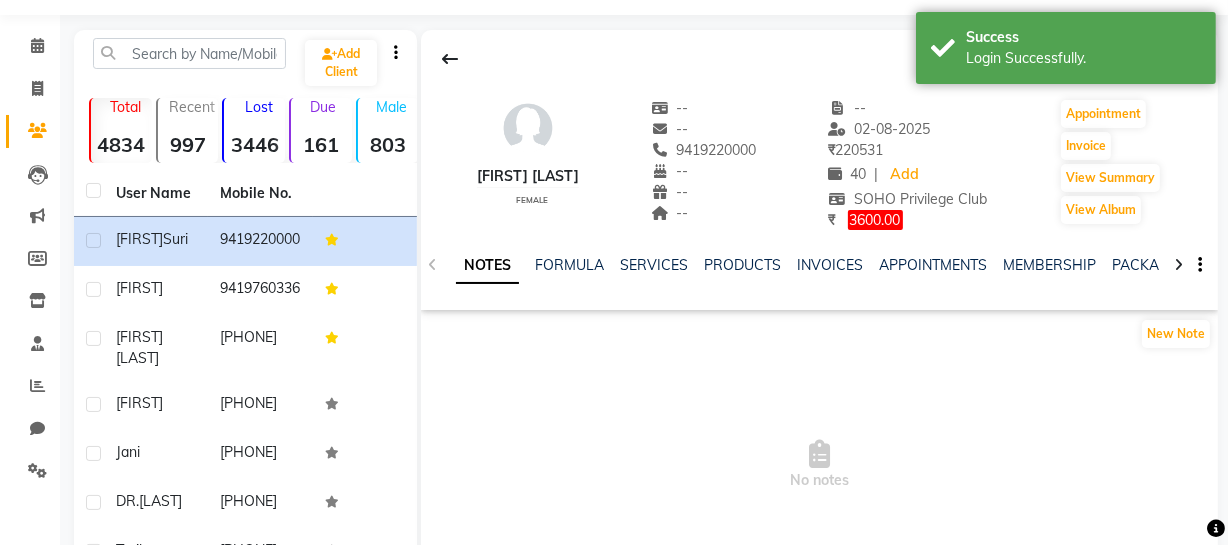 click on "NOTES FORMULA SERVICES PRODUCTS INVOICES APPOINTMENTS MEMBERSHIP PACKAGES VOUCHERS GIFTCARDS POINTS FORMS FAMILY CARDS WALLET" 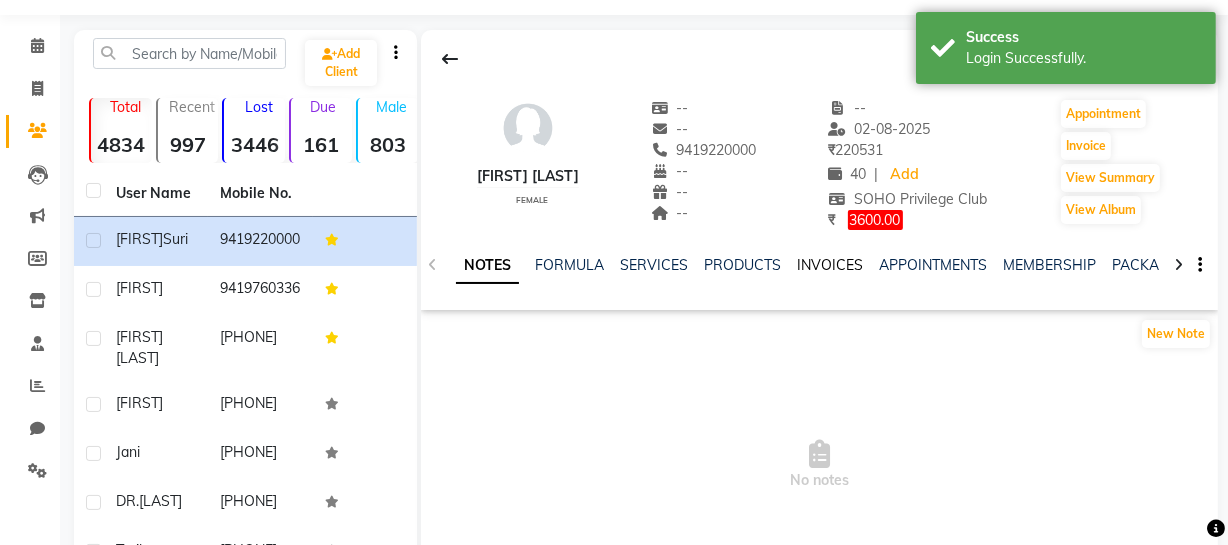 click on "INVOICES" 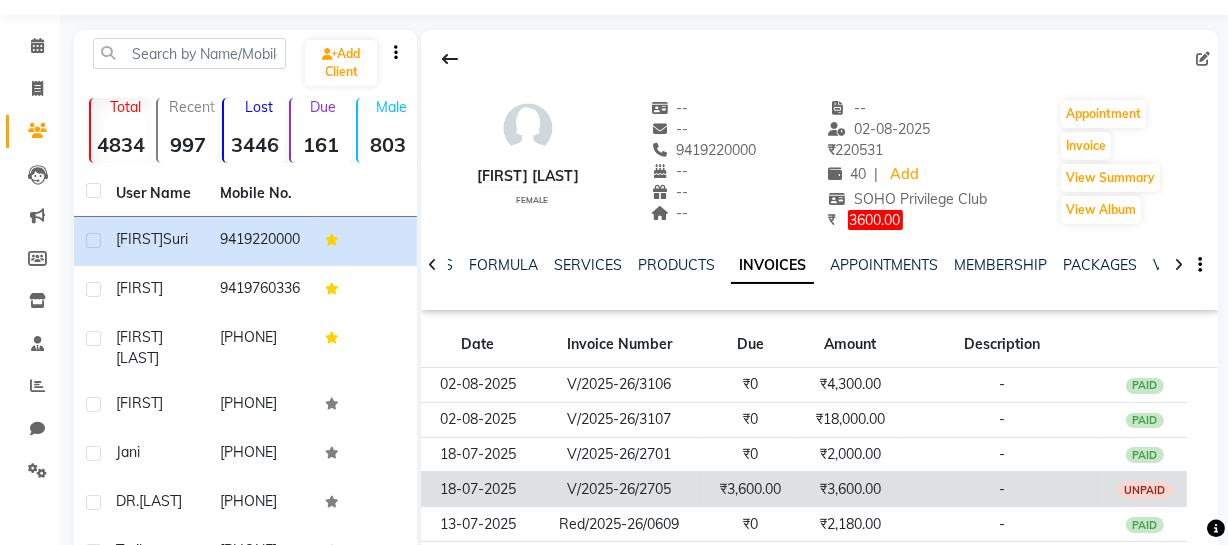 click on "-" 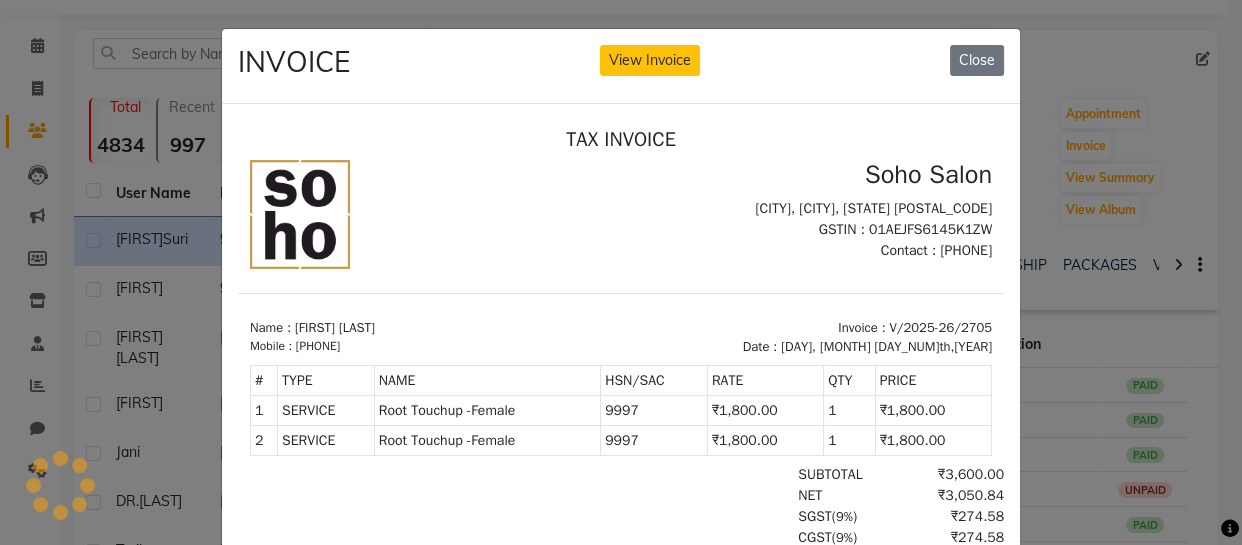 scroll, scrollTop: 0, scrollLeft: 0, axis: both 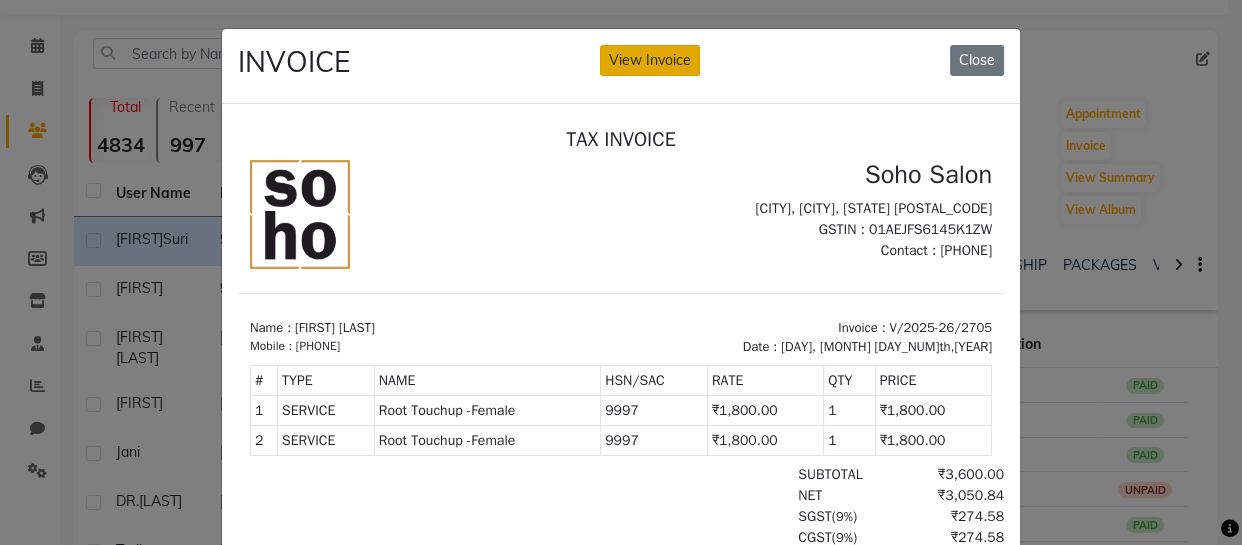 click on "INVOICE View Invoice Close" 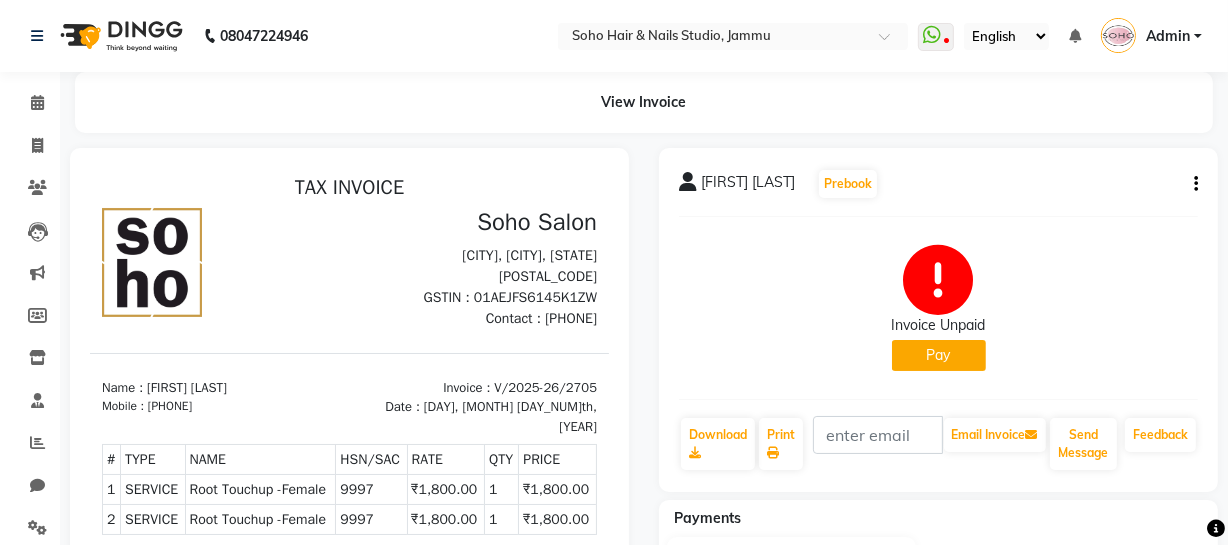 scroll, scrollTop: 0, scrollLeft: 0, axis: both 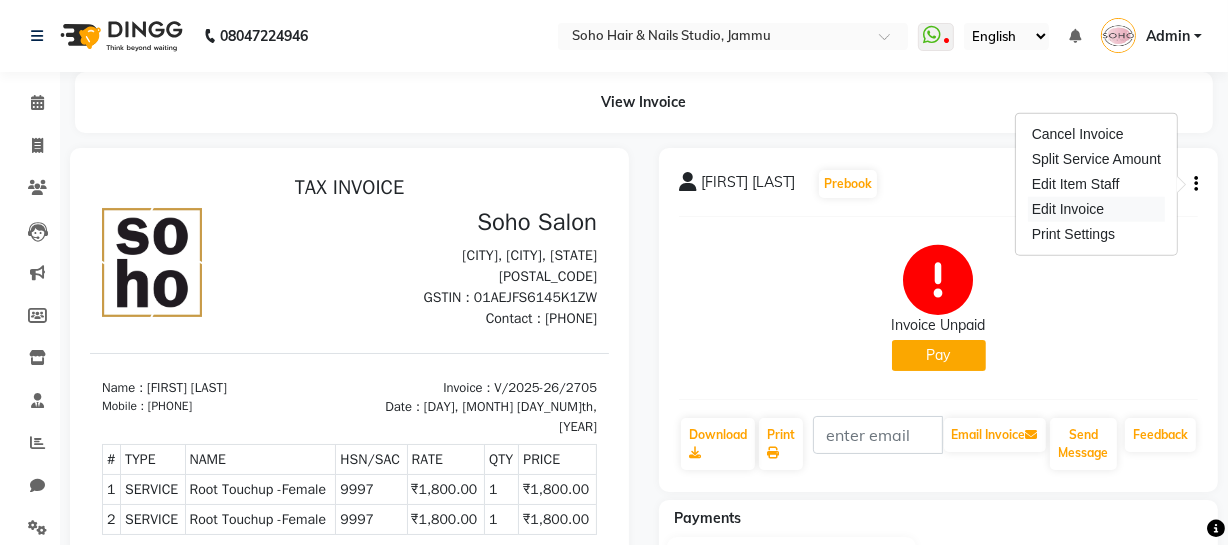 click on "Edit Invoice" at bounding box center [1096, 209] 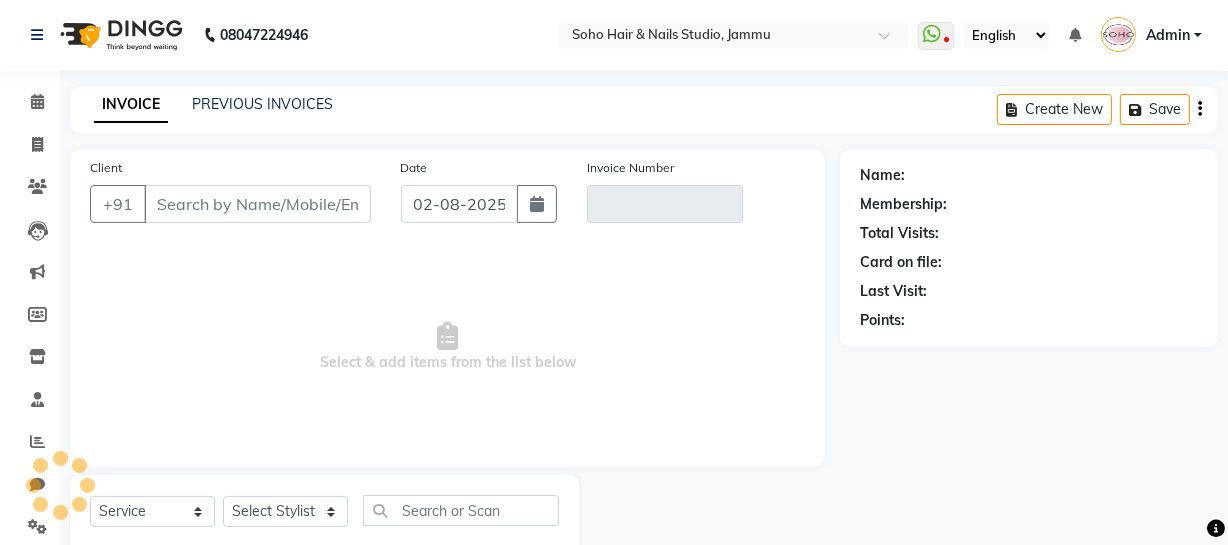 scroll, scrollTop: 57, scrollLeft: 0, axis: vertical 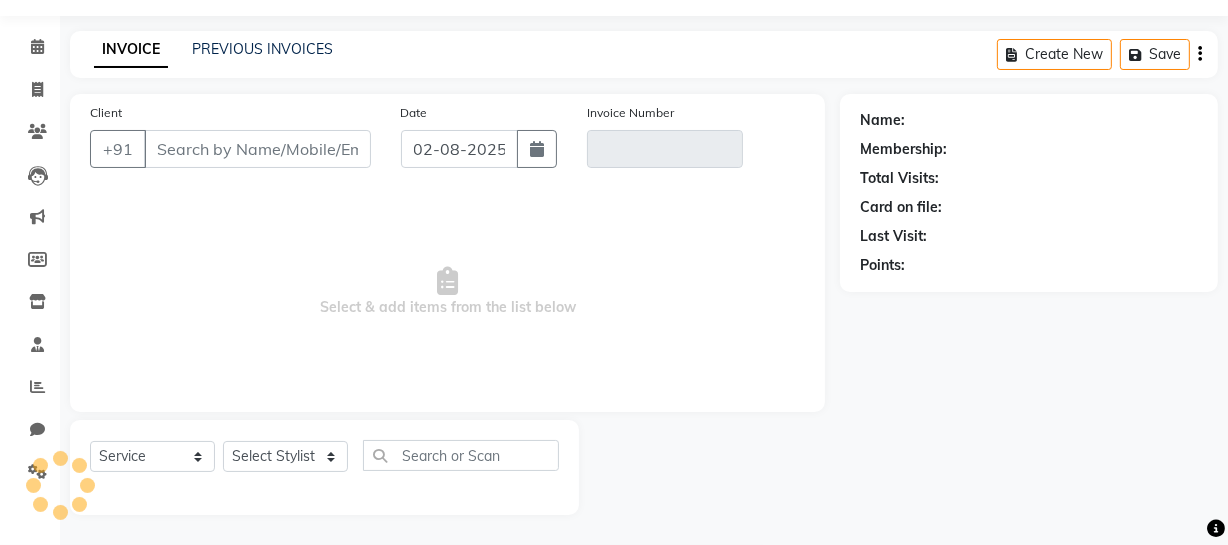 select on "membership" 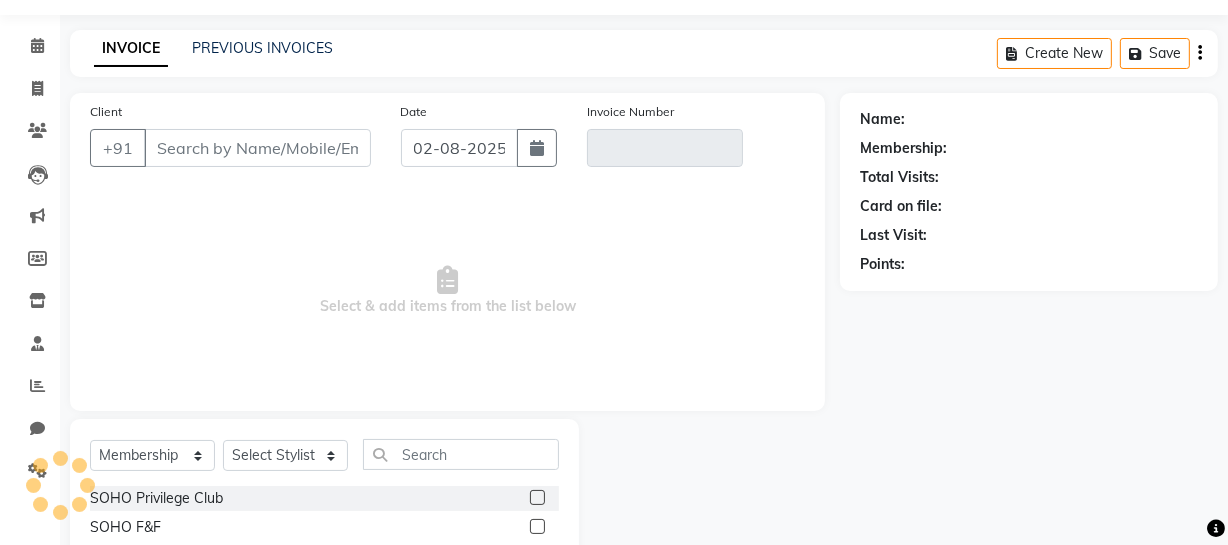 type on "9419220000" 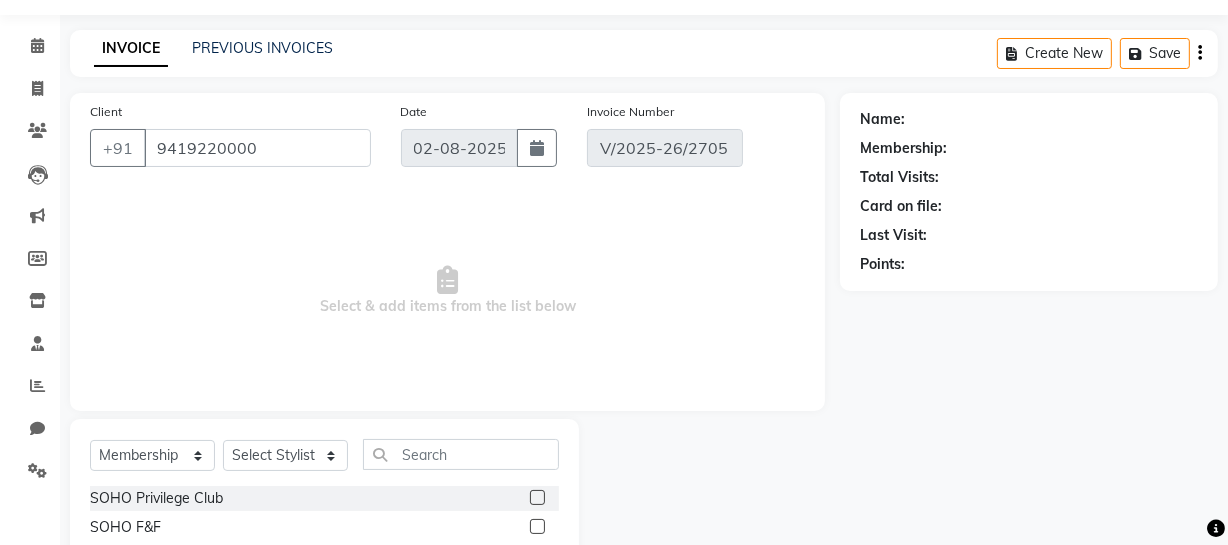 select on "1: Object" 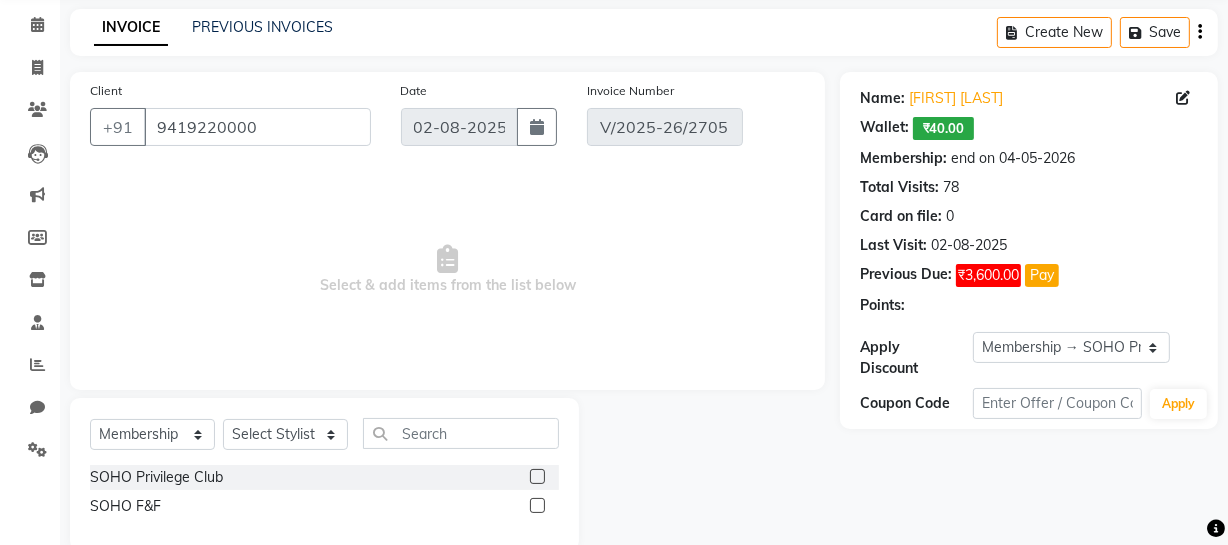 type on "18-07-2025" 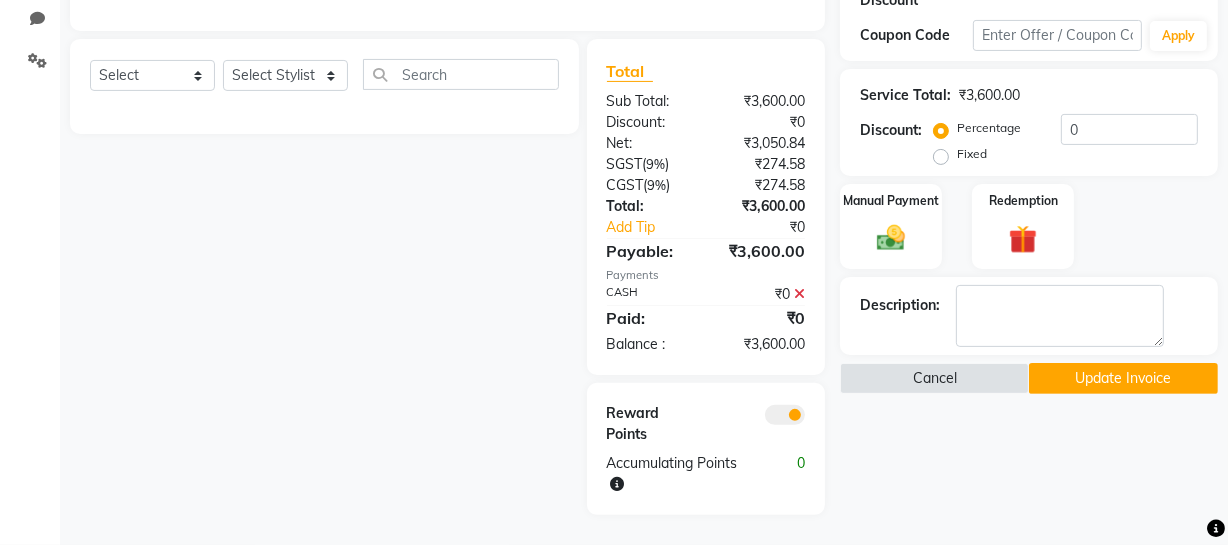 scroll, scrollTop: 478, scrollLeft: 0, axis: vertical 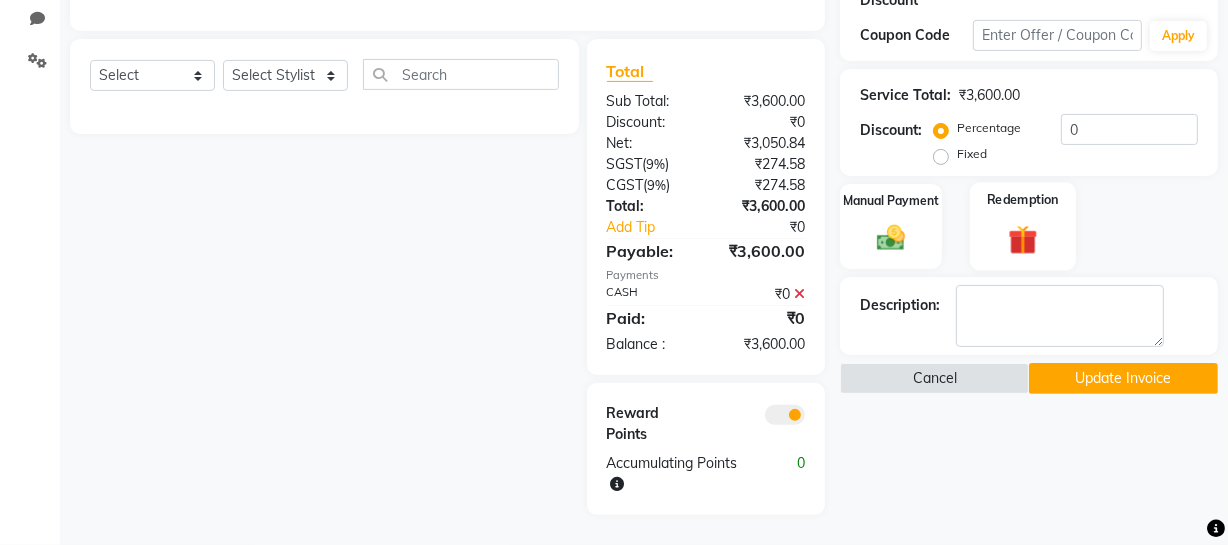 click 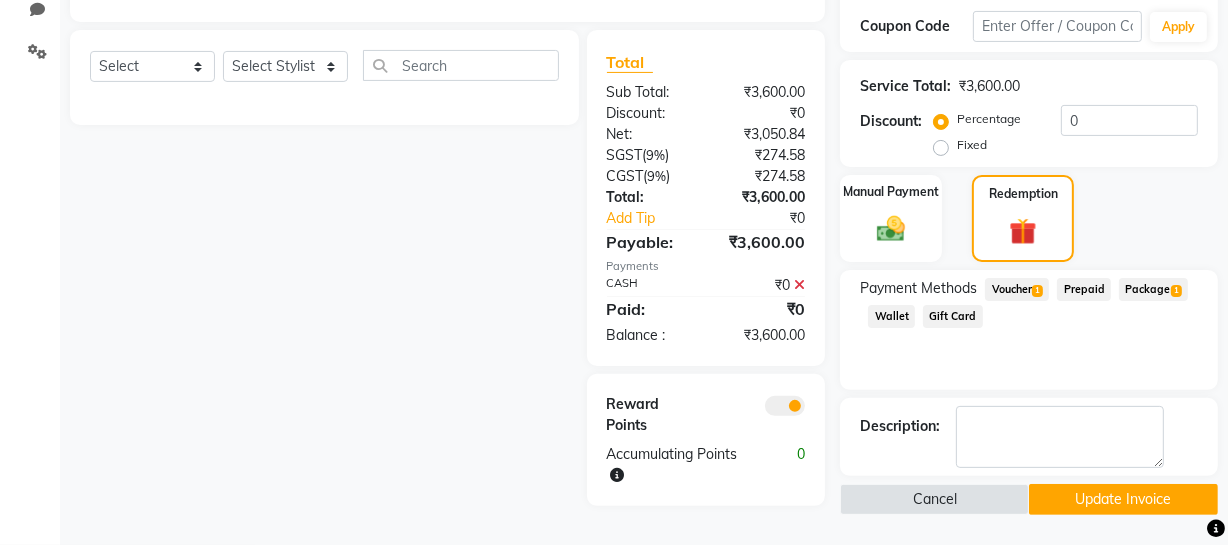 click 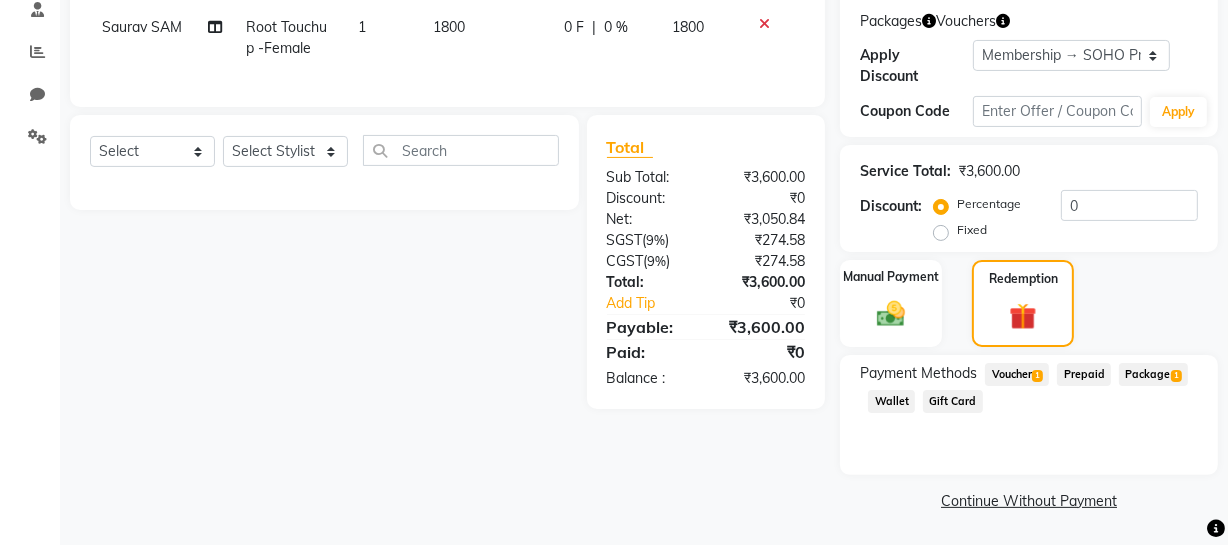 click on "Package  1" 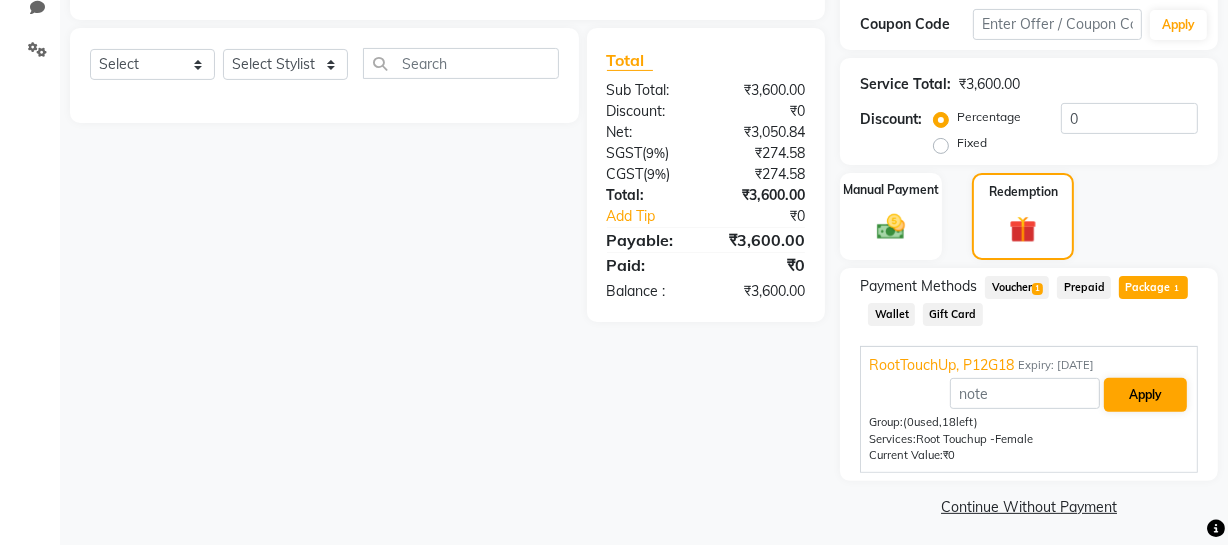 scroll, scrollTop: 484, scrollLeft: 0, axis: vertical 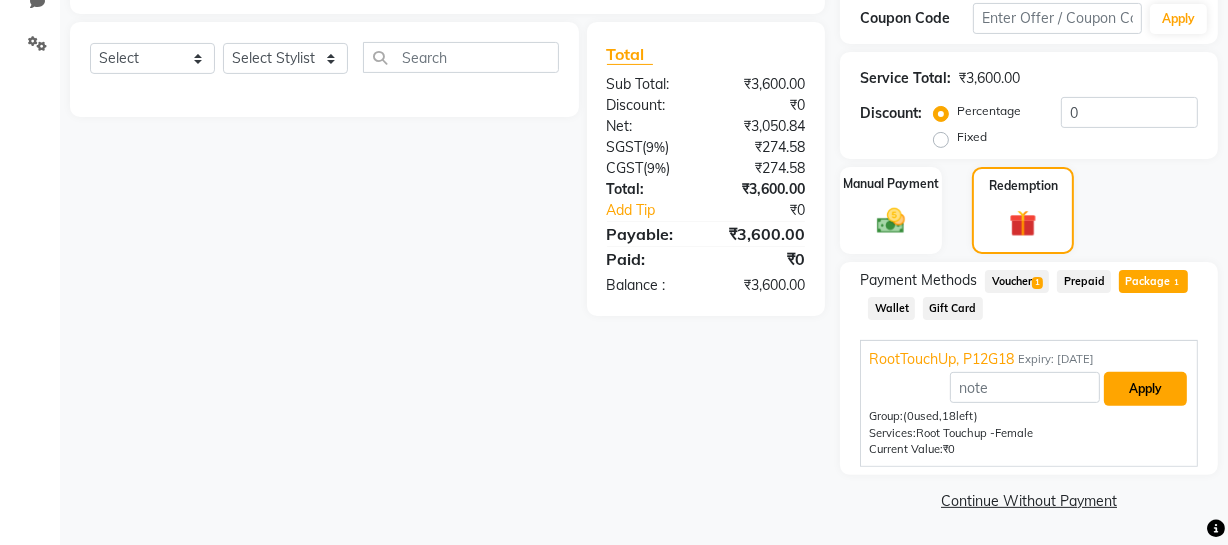 click on "Apply" at bounding box center [1145, 389] 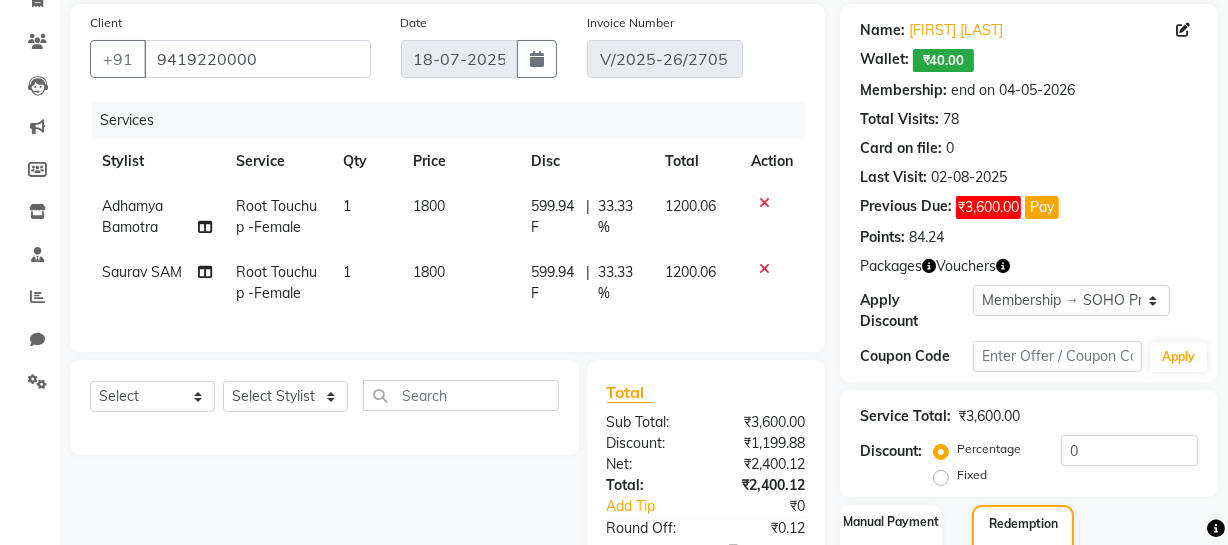 scroll, scrollTop: 551, scrollLeft: 0, axis: vertical 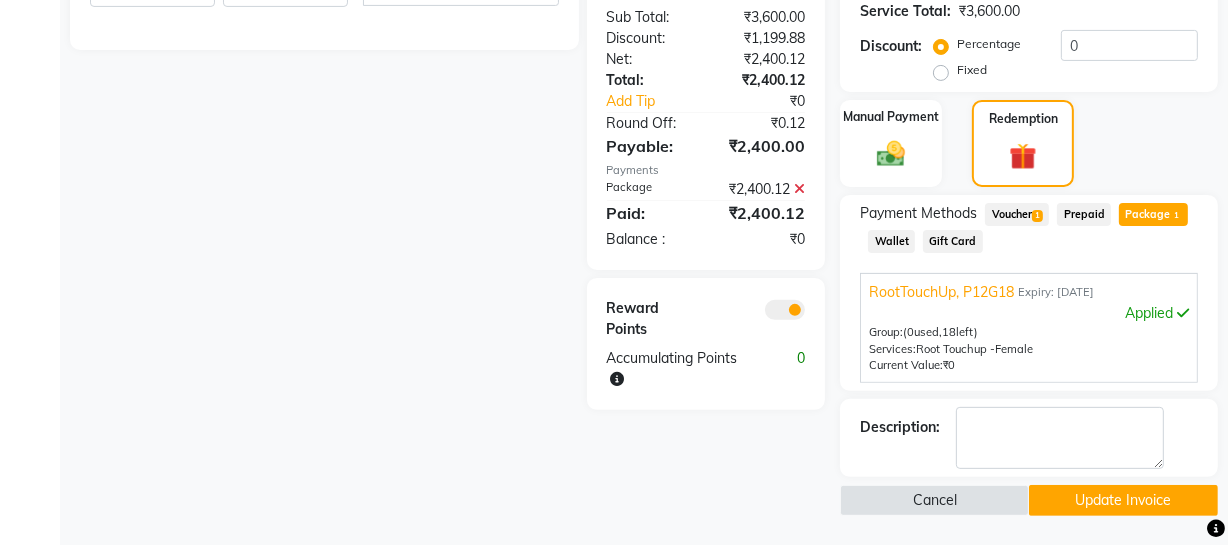 click on "Update Invoice" 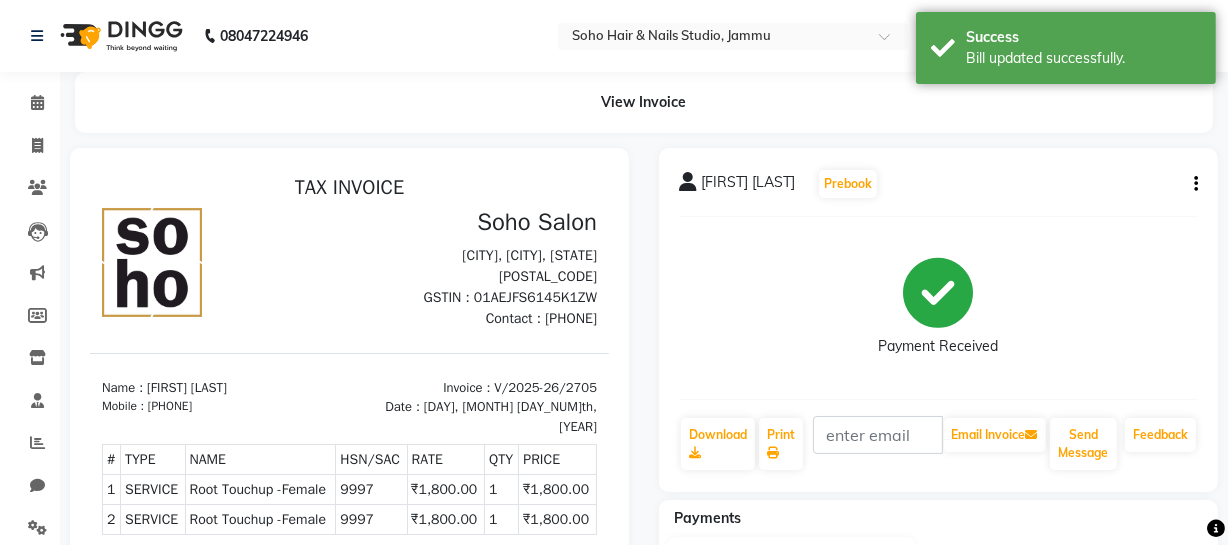 scroll, scrollTop: 0, scrollLeft: 0, axis: both 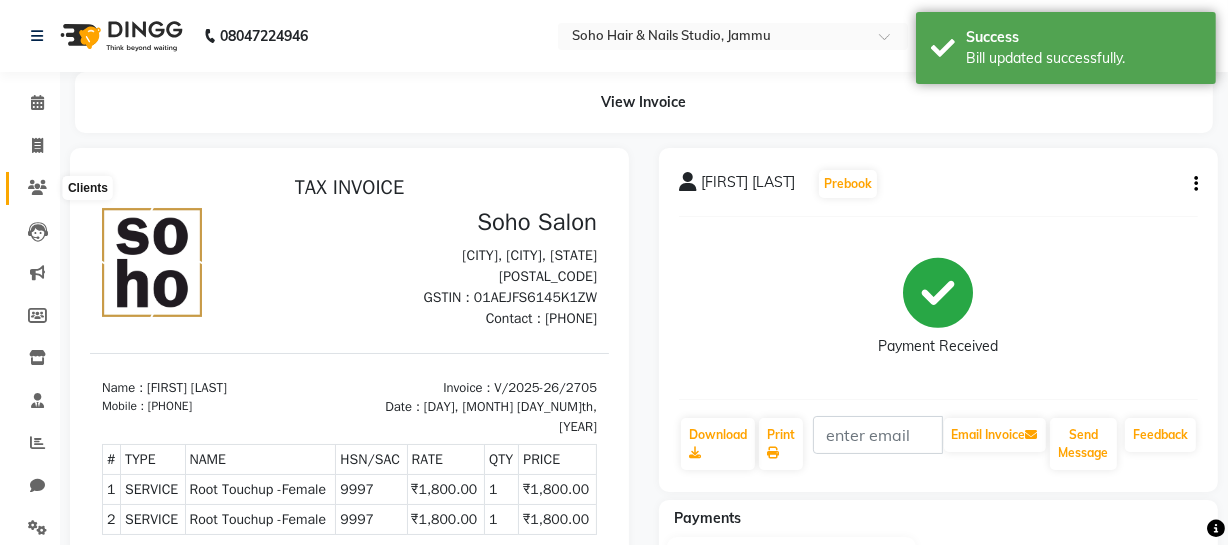 click 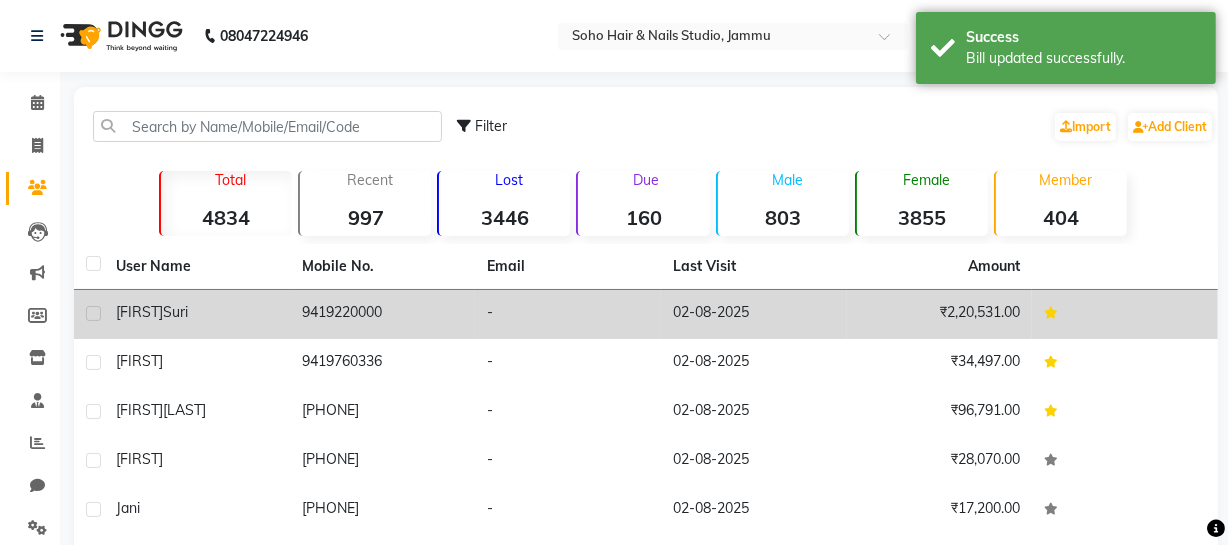 click on "9419220000" 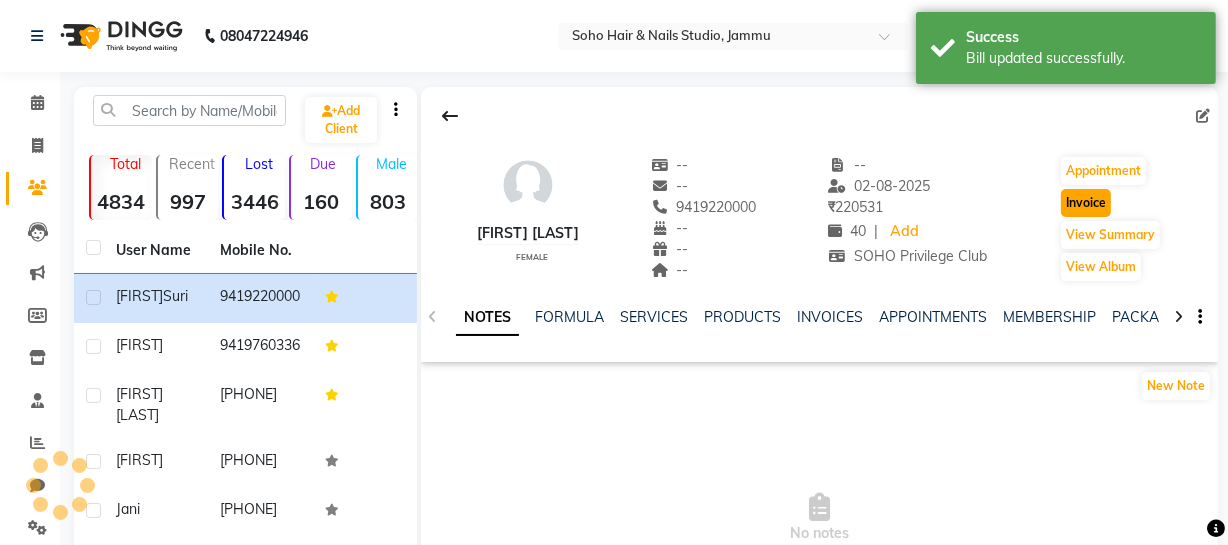 click on "Invoice" 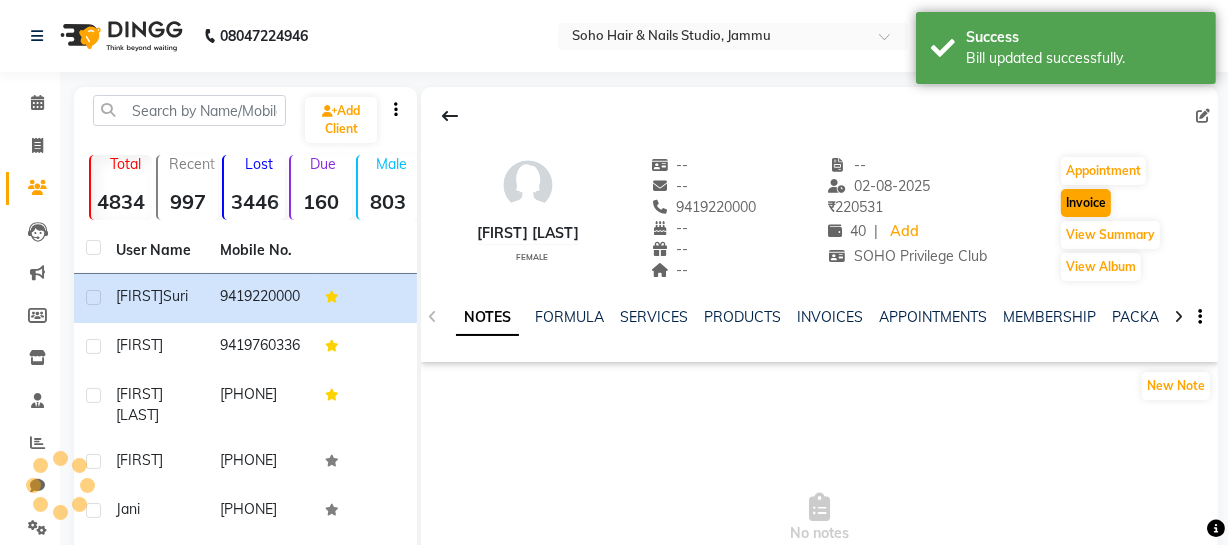 select on "service" 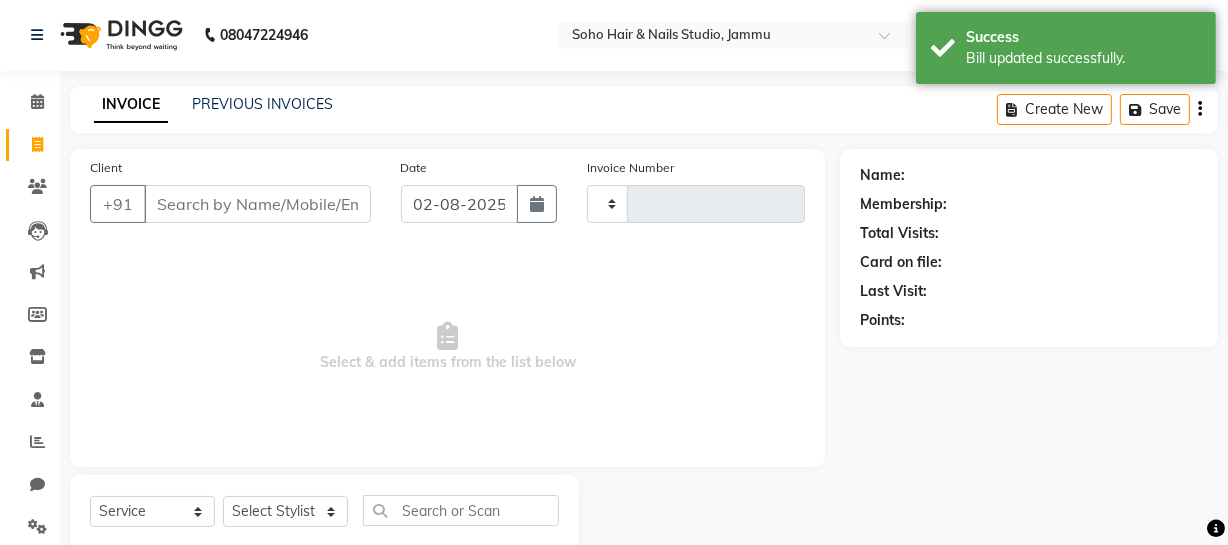 type on "3108" 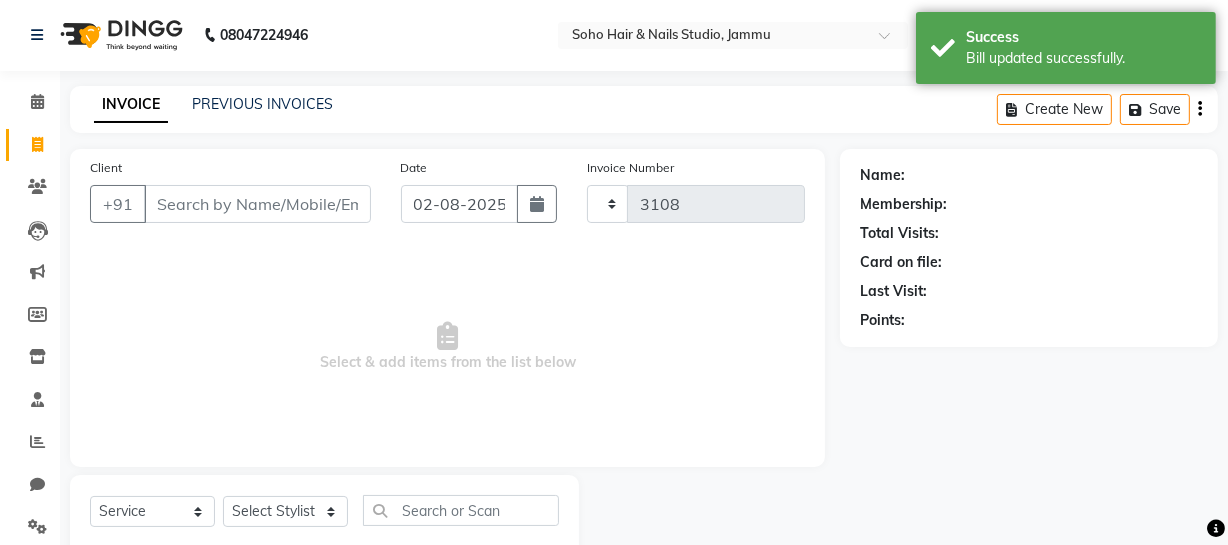 scroll, scrollTop: 57, scrollLeft: 0, axis: vertical 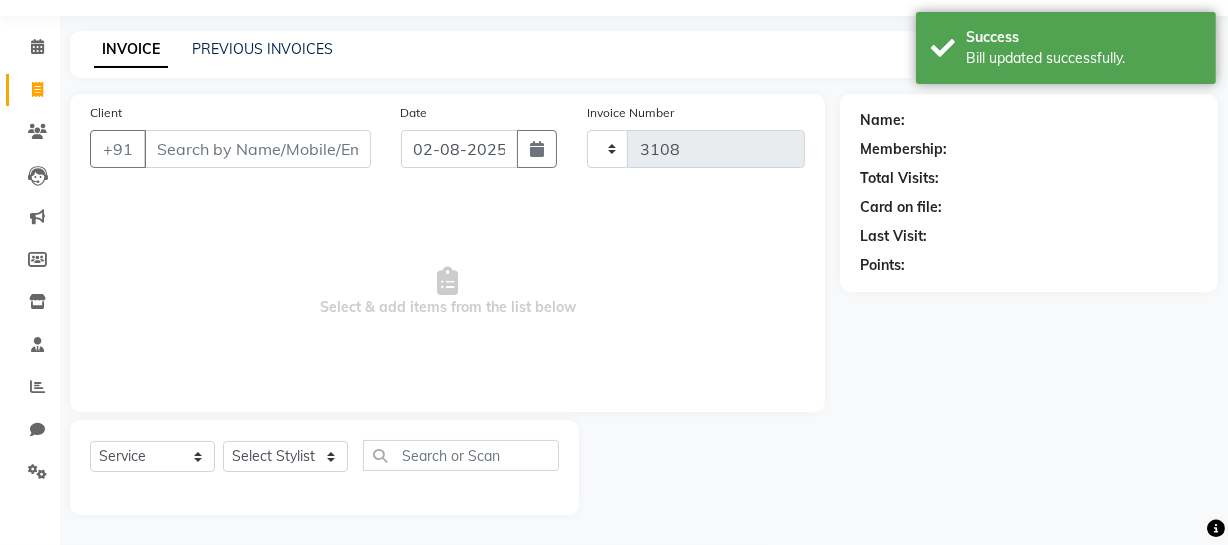 select on "735" 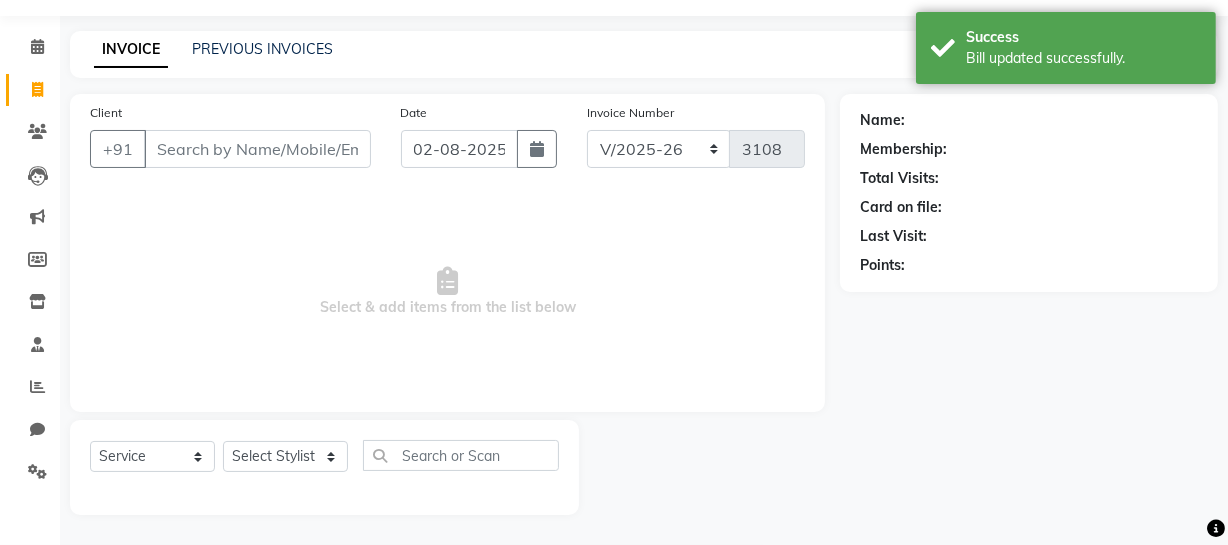 type on "9419220000" 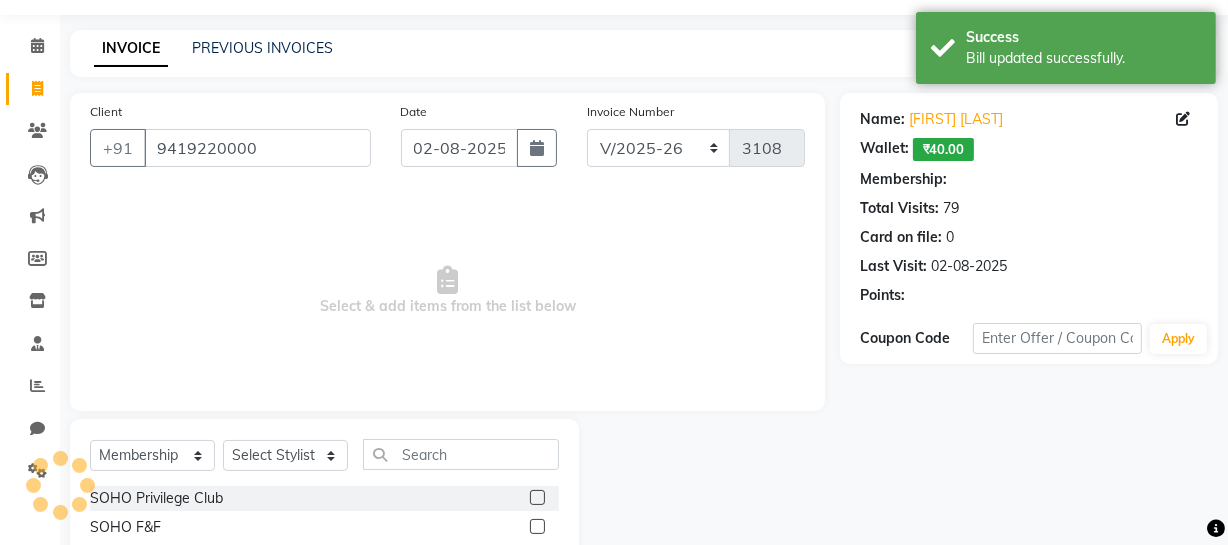 select on "1: Object" 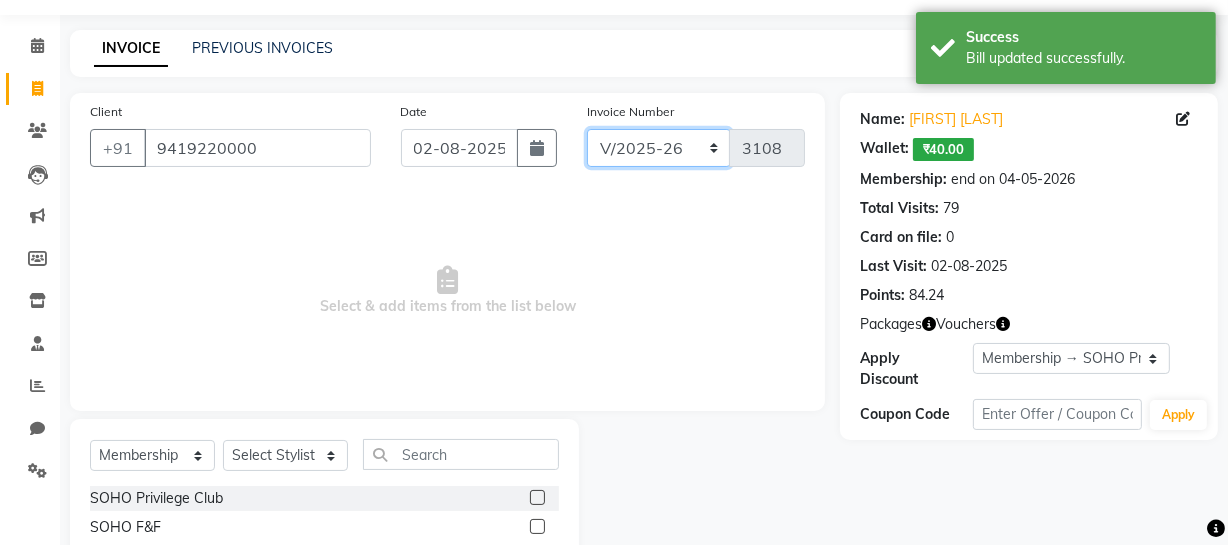 click on "Red/2025-26 V/2025 V/2025-26" 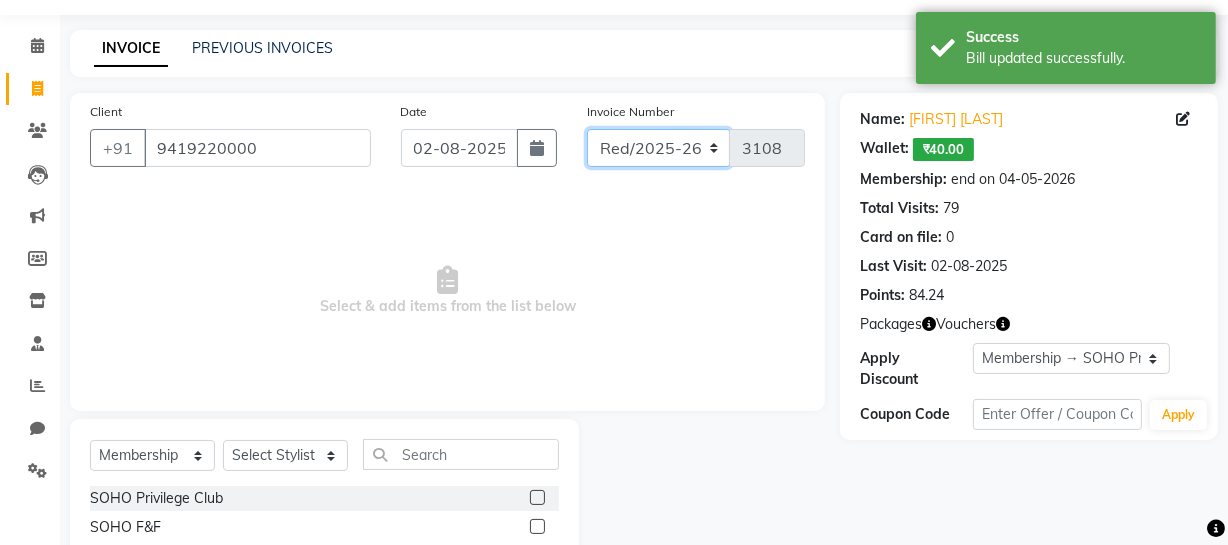 click on "Red/2025-26 V/2025 V/2025-26" 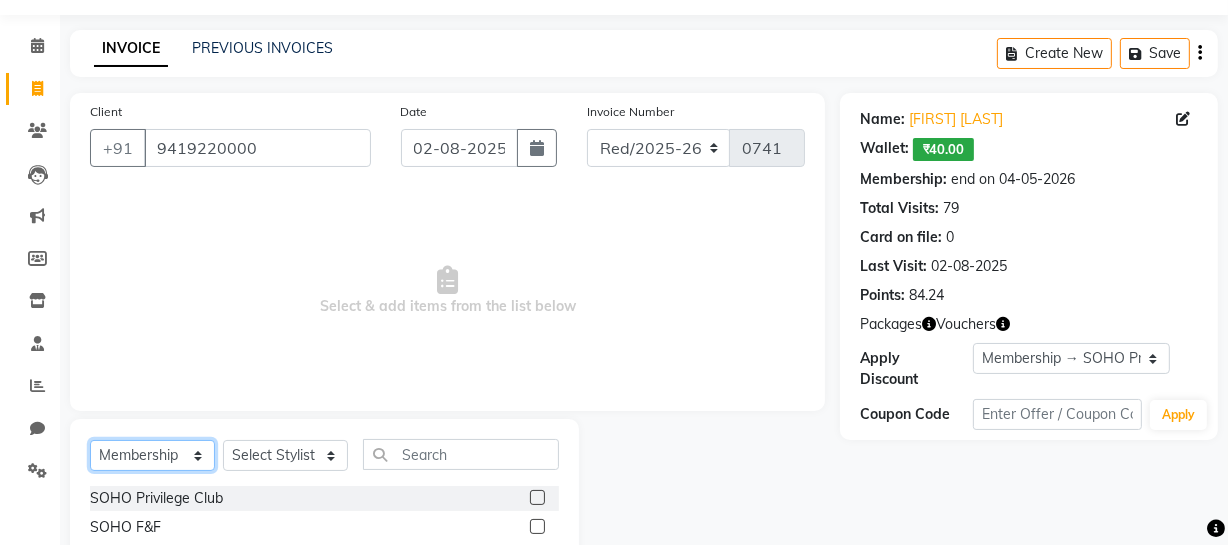 click on "Select  Service  Product  Membership  Package Voucher Prepaid Gift Card" 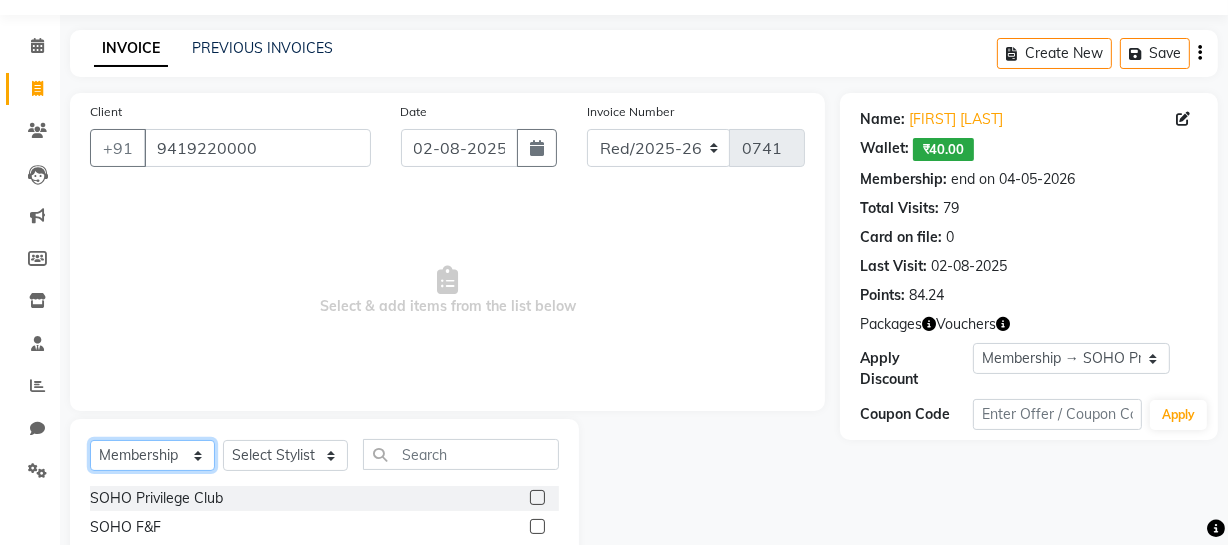 select on "service" 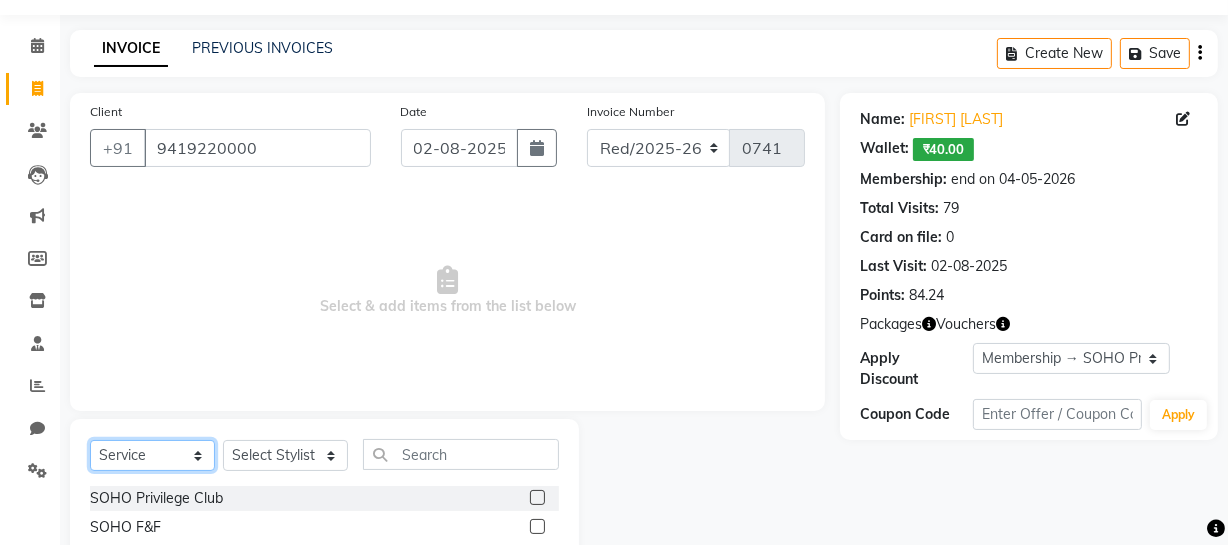 click on "Select  Service  Product  Membership  Package Voucher Prepaid Gift Card" 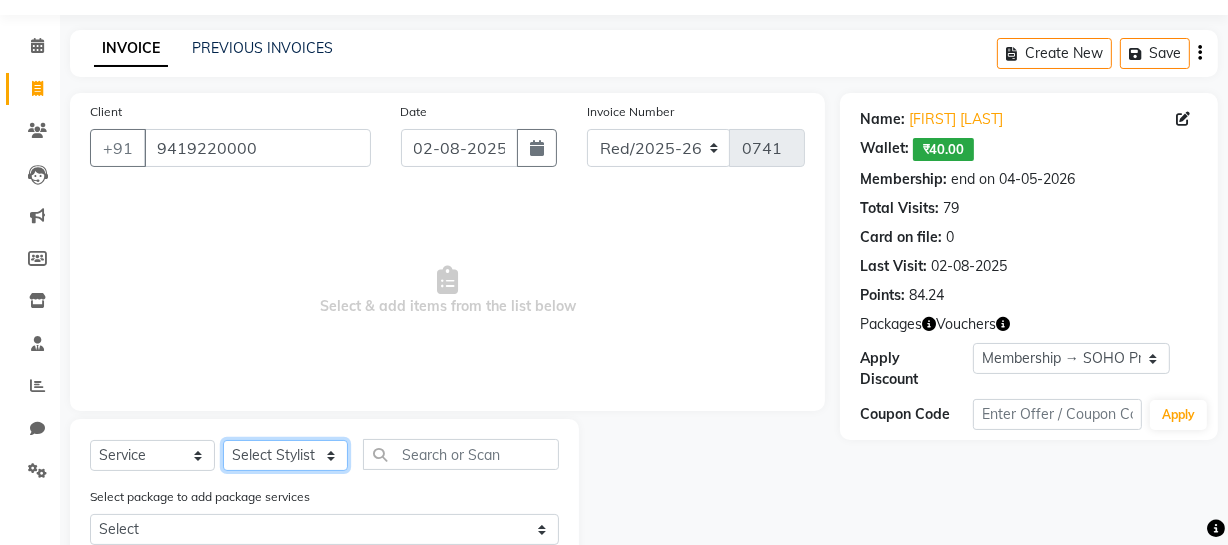 click on "Select Stylist Abhishek Kohli Adhamya Bamotra Amit Anita Kumari Arun Sain Avijit Das Bhabesh Dipanker  Harman Kevi  Komal Lakshya Dogra Meenakshi Jamwal Mitu Neha Nicky Nishant Swalia Nitin Reception Rose  Ruth Sahil sameer Sanjay Saurav pedi Saurav SAM Shameem Sharan Sorabh Salmani Vicky VISHAL DOGRA" 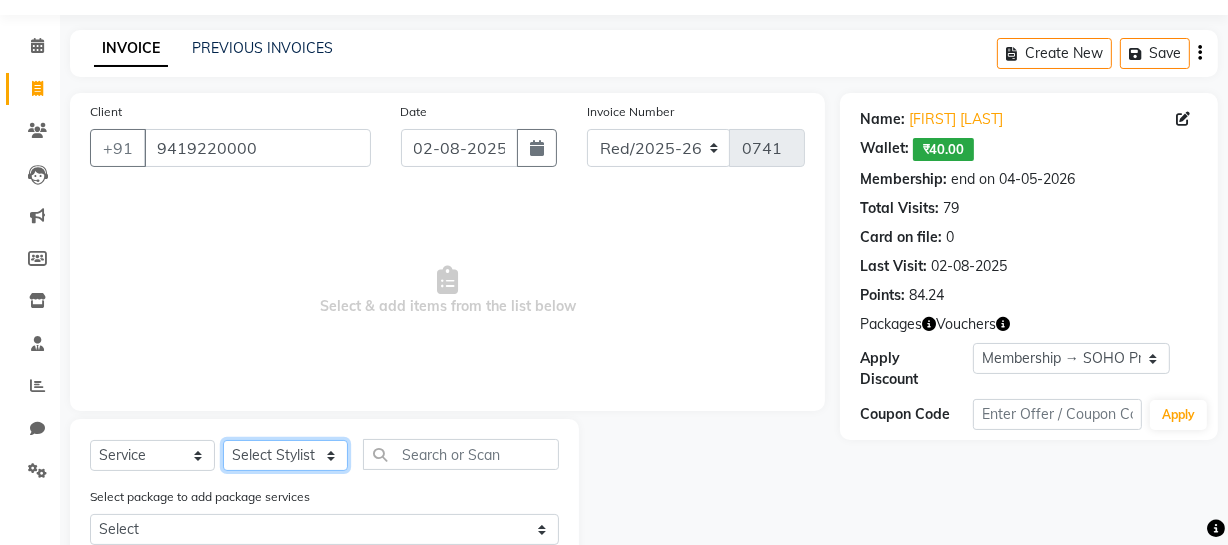 select on "11749" 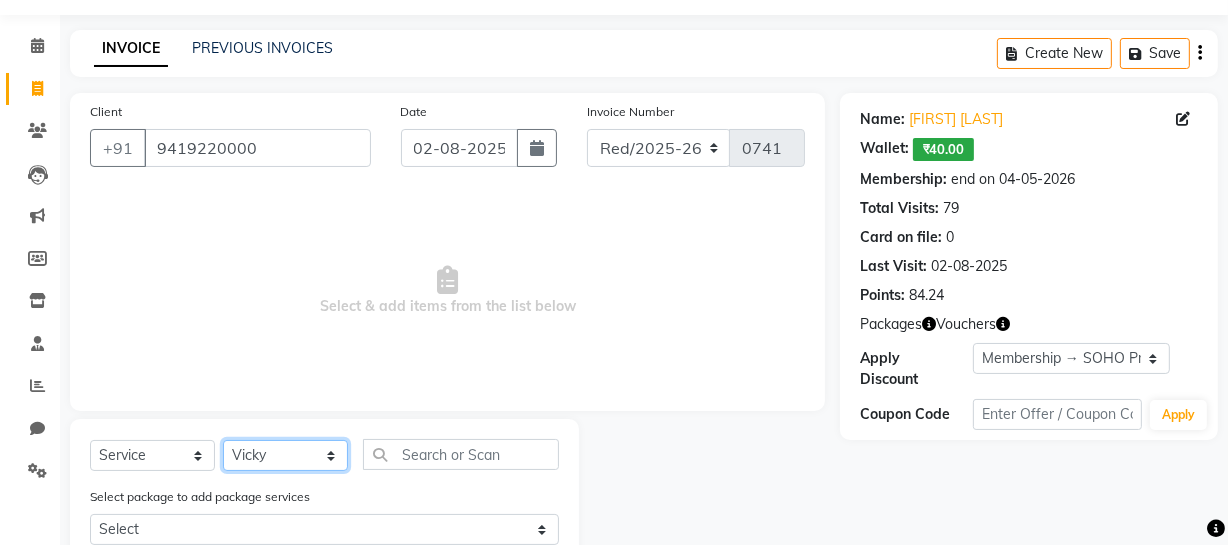 click on "Select Stylist Abhishek Kohli Adhamya Bamotra Amit Anita Kumari Arun Sain Avijit Das Bhabesh Dipanker  Harman Kevi  Komal Lakshya Dogra Meenakshi Jamwal Mitu Neha Nicky Nishant Swalia Nitin Reception Rose  Ruth Sahil sameer Sanjay Saurav pedi Saurav SAM Shameem Sharan Sorabh Salmani Vicky VISHAL DOGRA" 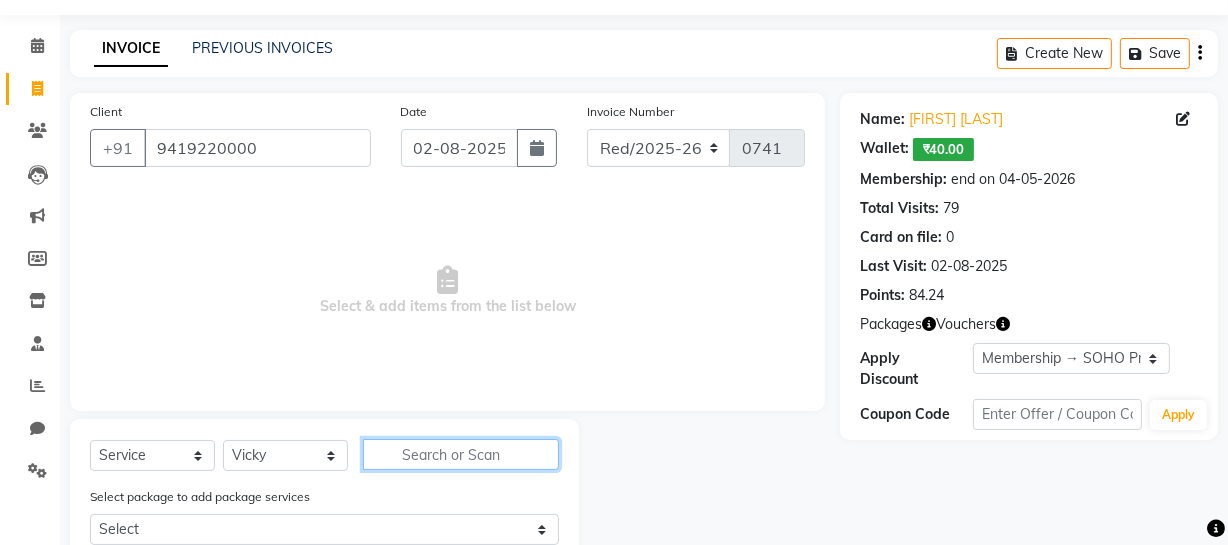 scroll, scrollTop: 324, scrollLeft: 0, axis: vertical 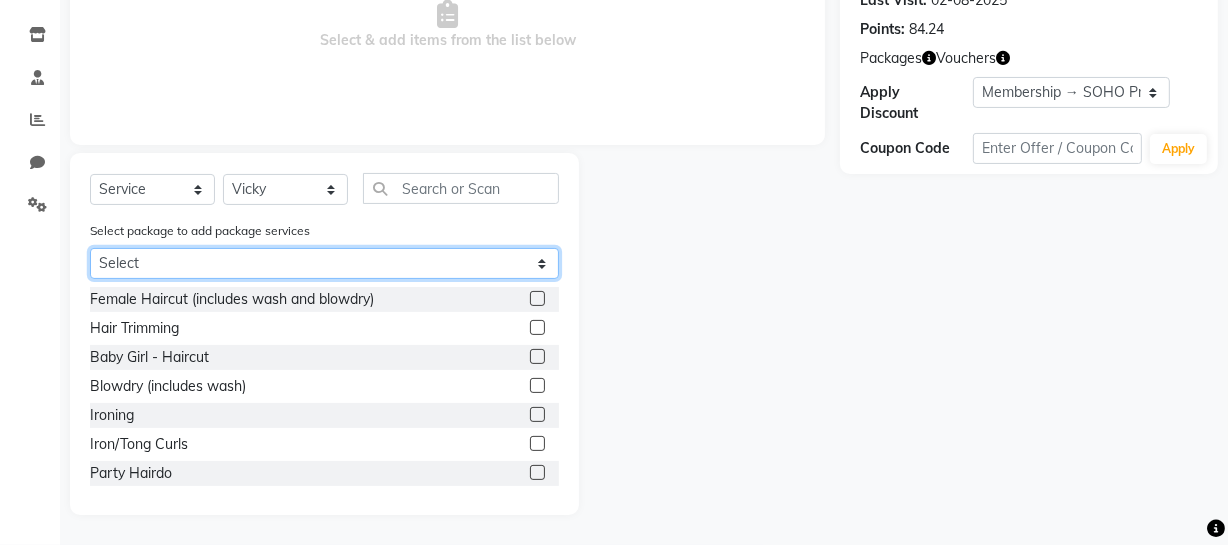 drag, startPoint x: 289, startPoint y: 260, endPoint x: 280, endPoint y: 277, distance: 19.235384 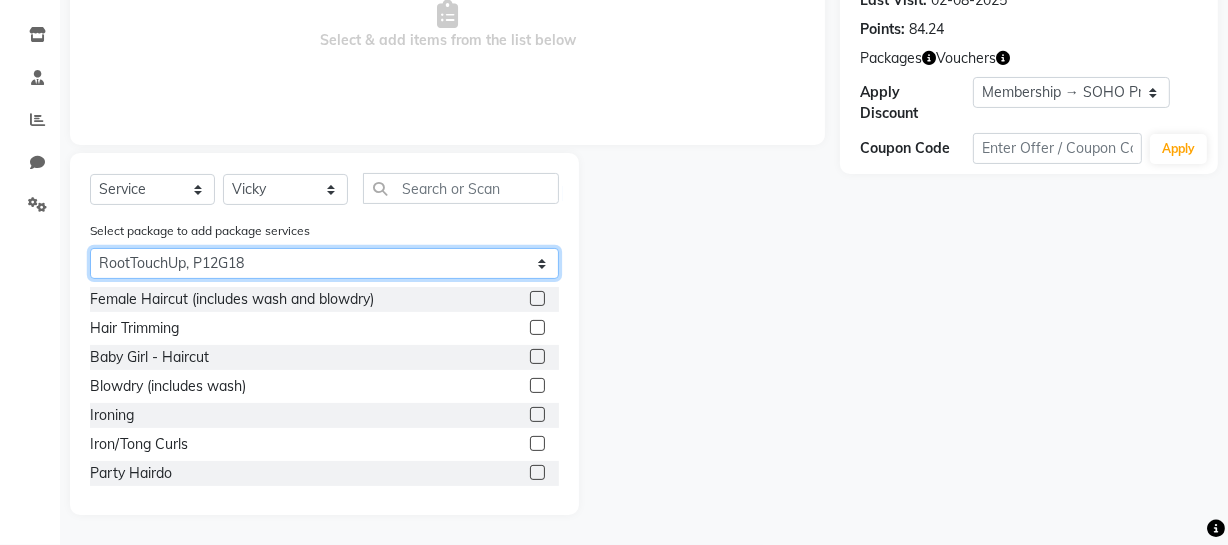 click on "Select RootTouchUp, P12G18" 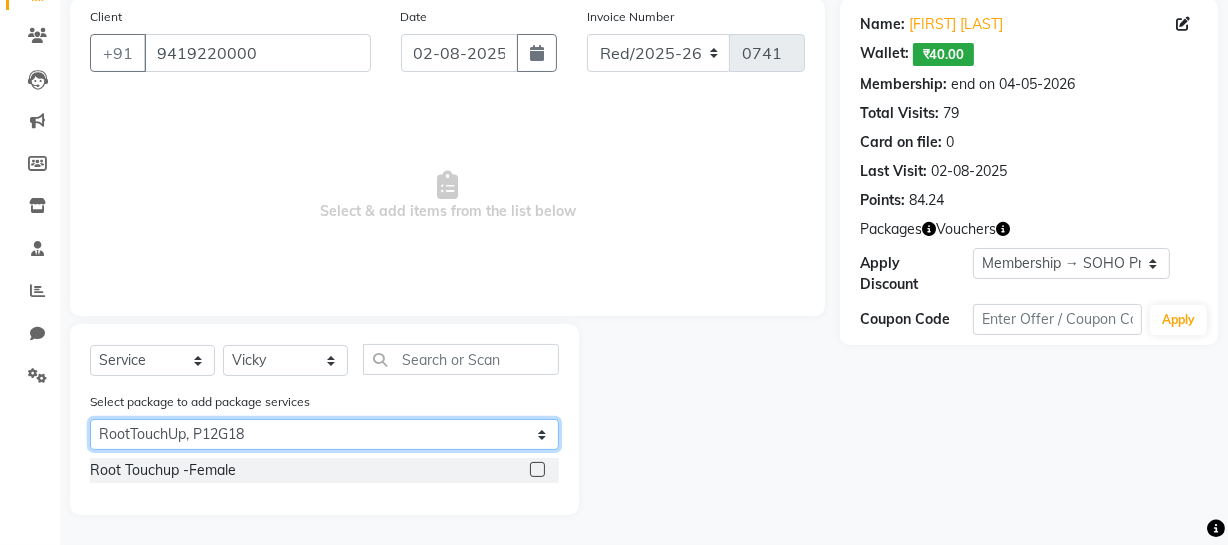 scroll, scrollTop: 153, scrollLeft: 0, axis: vertical 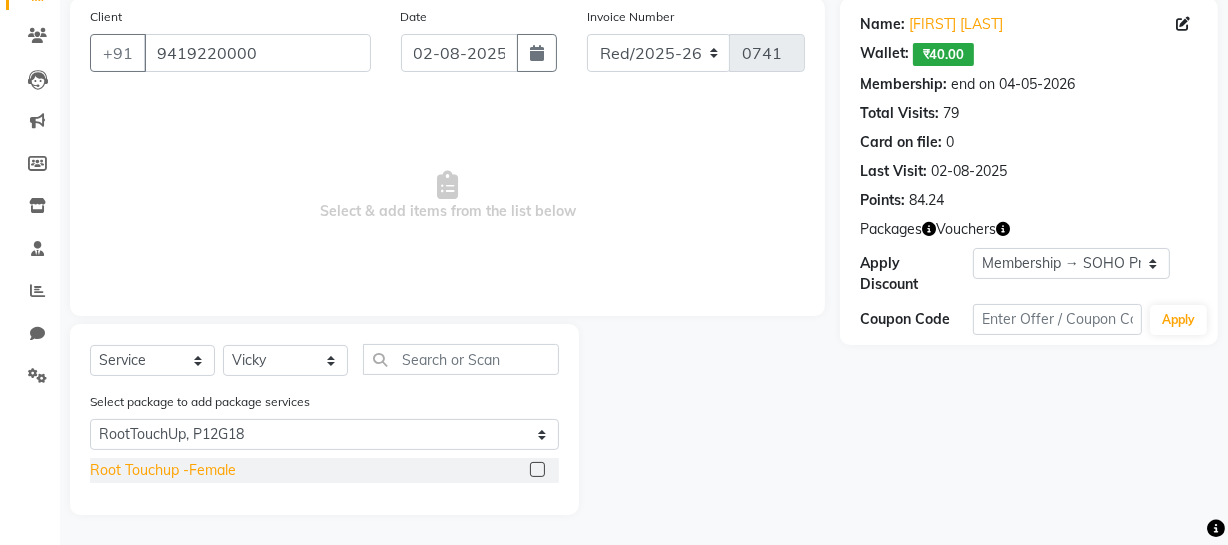 click on "Root Touchup -Female" 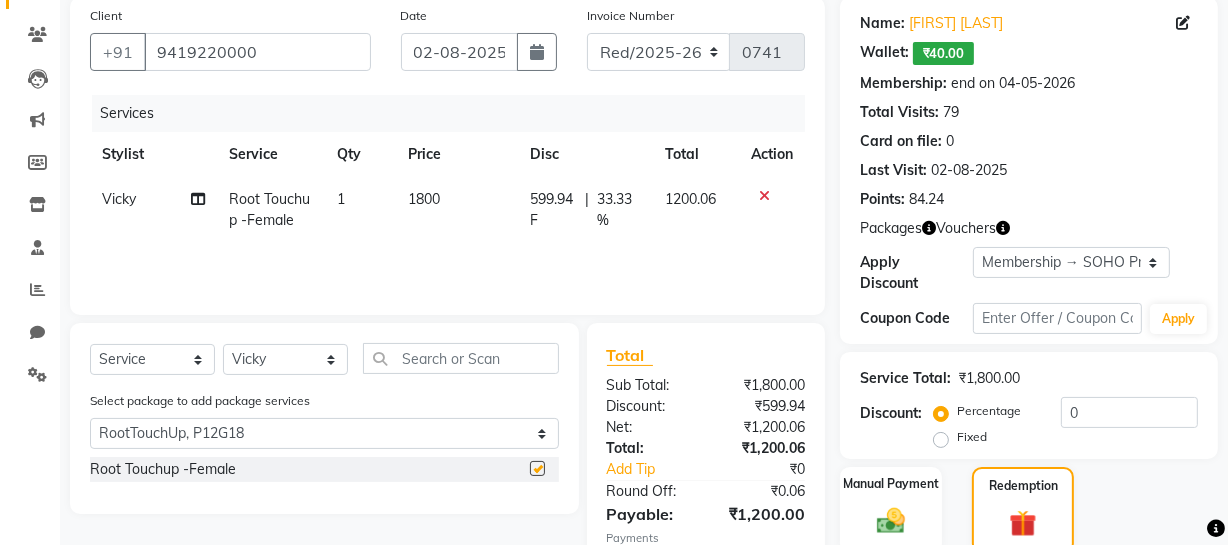 checkbox on "false" 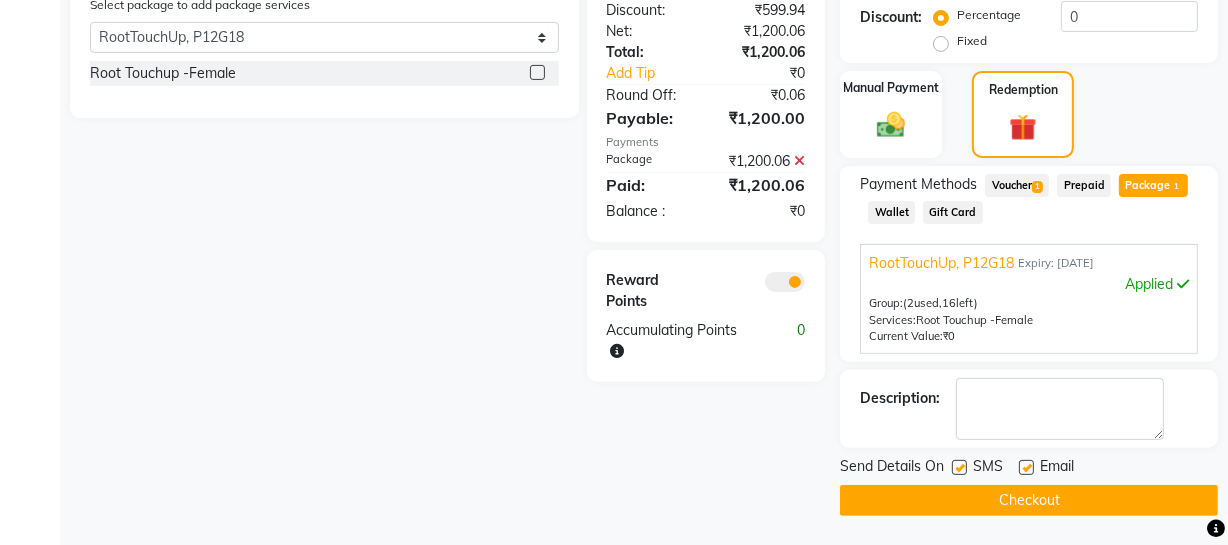 drag, startPoint x: 1080, startPoint y: 501, endPoint x: 1090, endPoint y: 489, distance: 15.6205 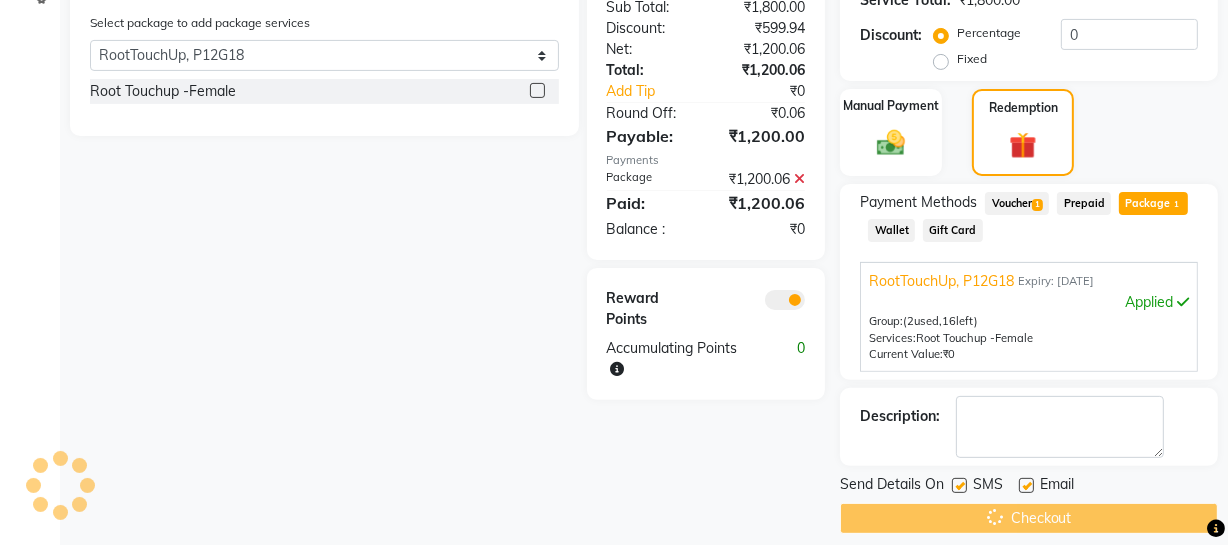 scroll, scrollTop: 0, scrollLeft: 0, axis: both 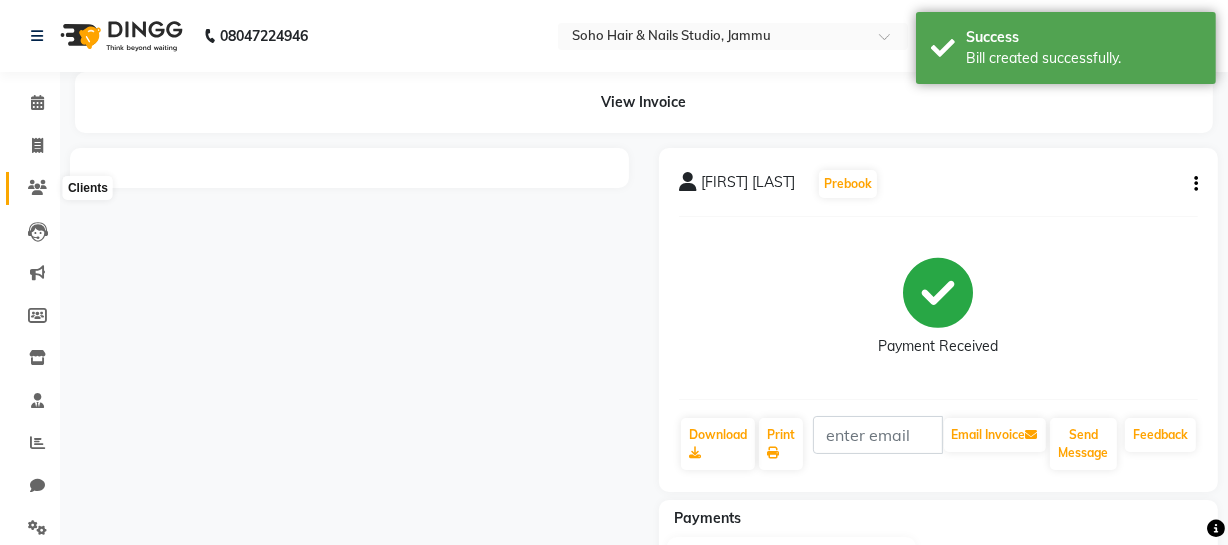 click 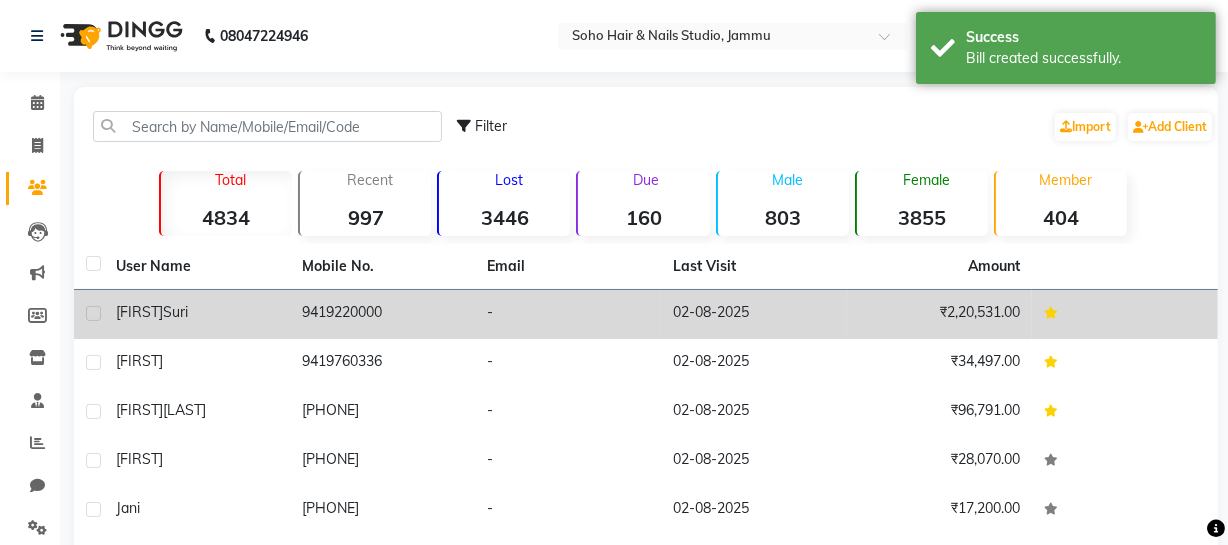 click on "9419220000" 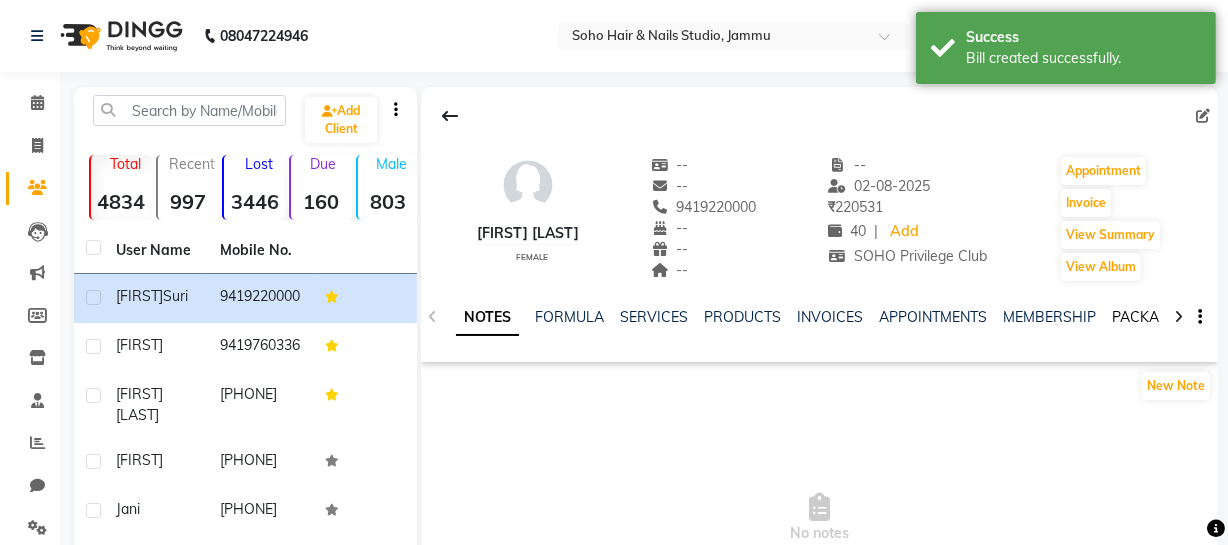 click on "PACKAGES" 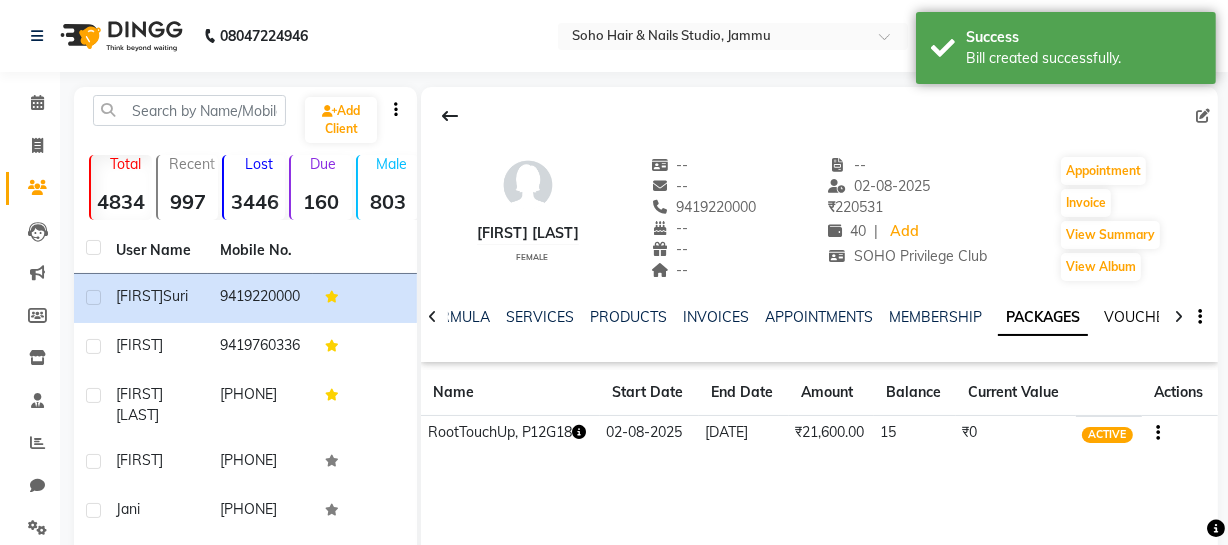 click on "VOUCHERS" 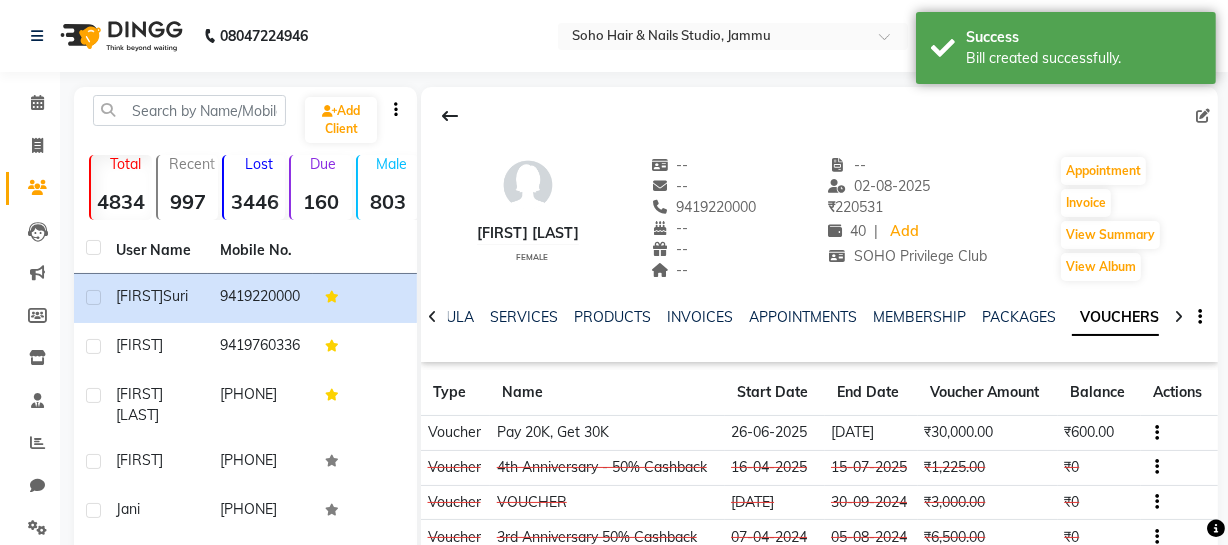 click on "PACKAGES" 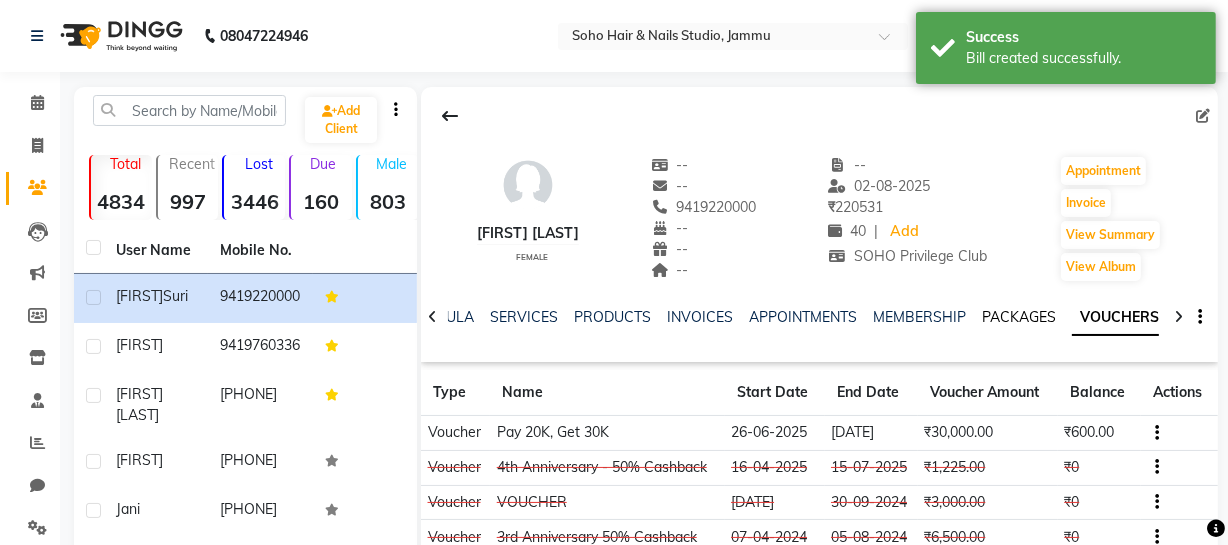 click on "PACKAGES" 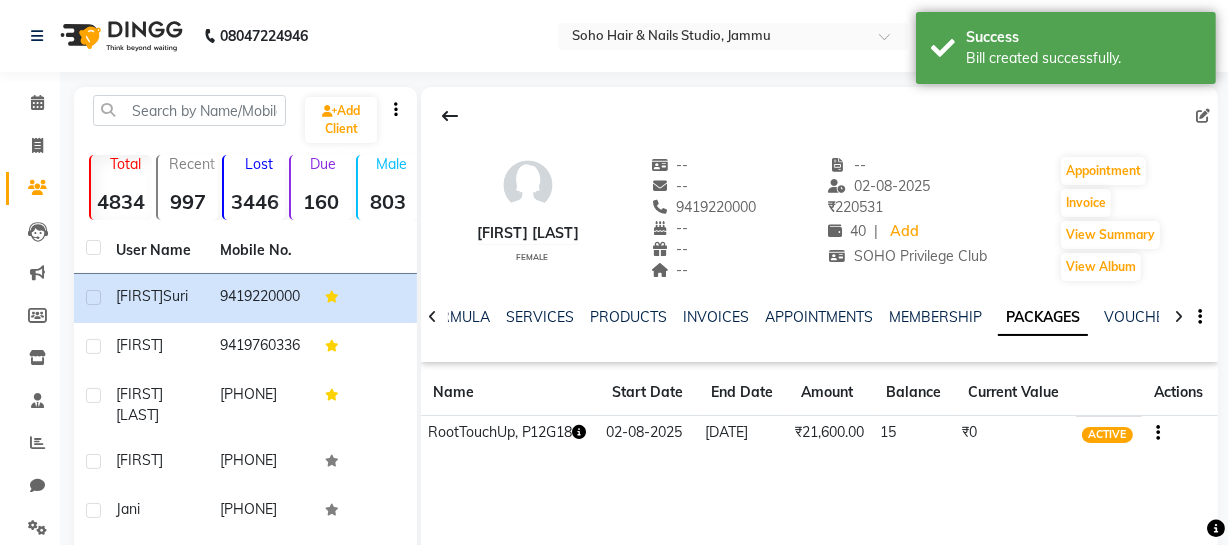 scroll, scrollTop: 90, scrollLeft: 0, axis: vertical 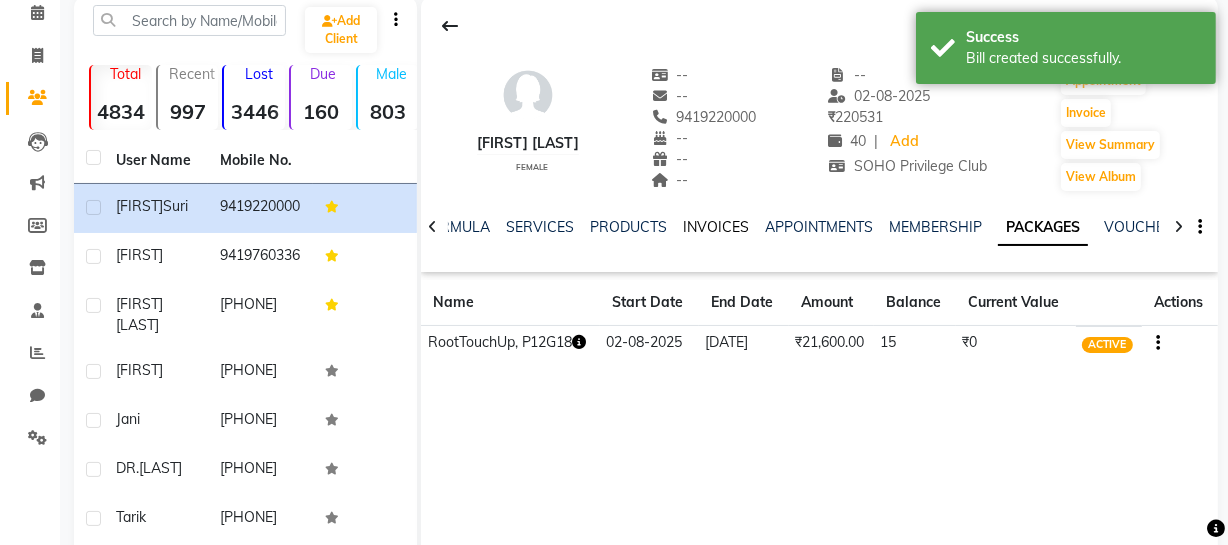 click on "INVOICES" 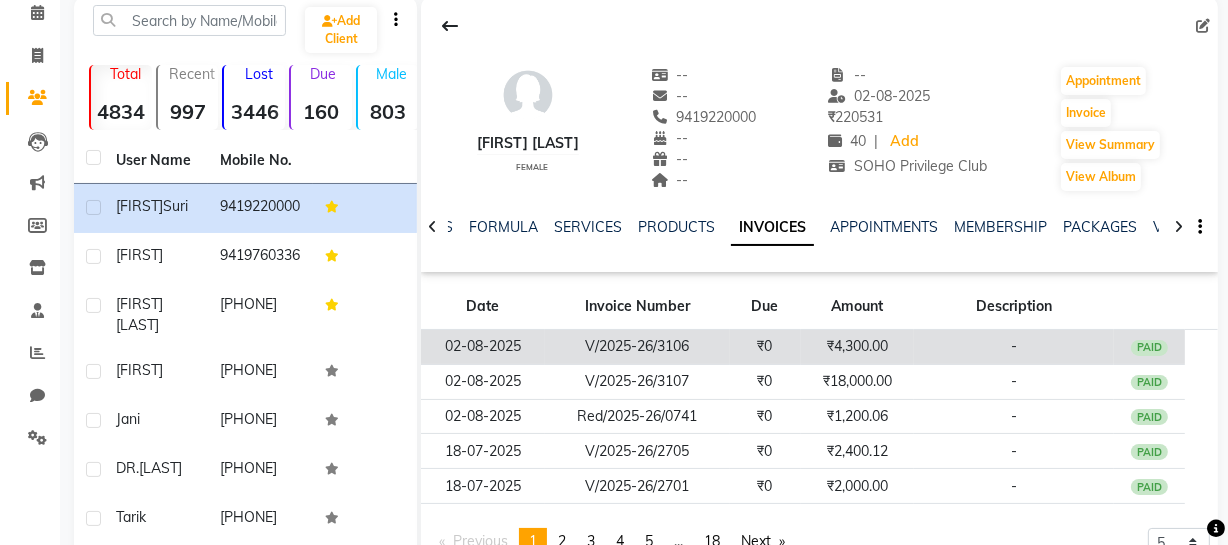 scroll, scrollTop: 0, scrollLeft: 0, axis: both 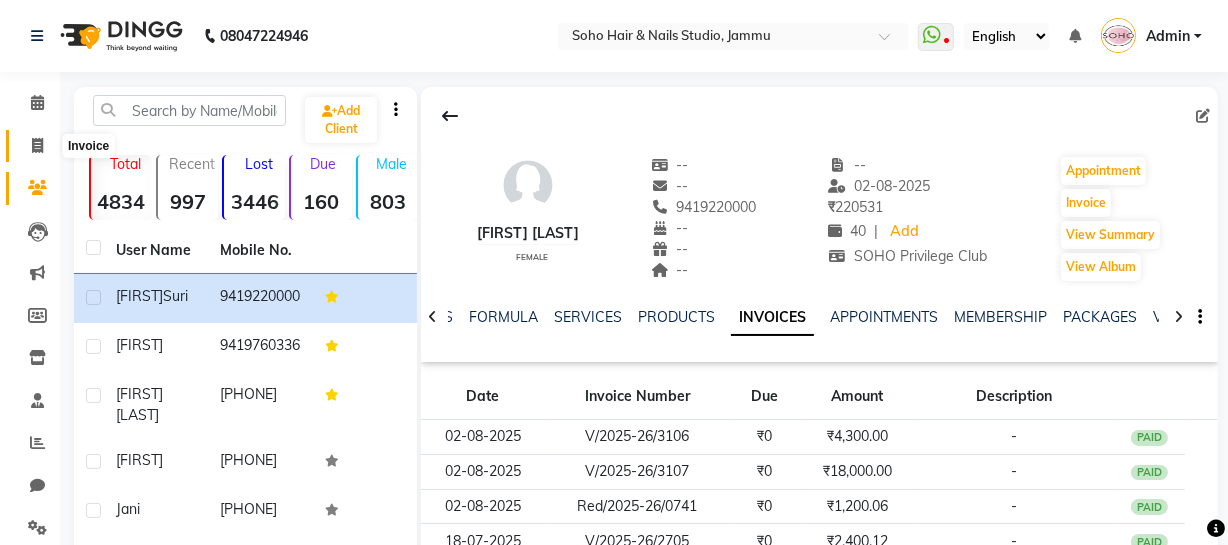 click 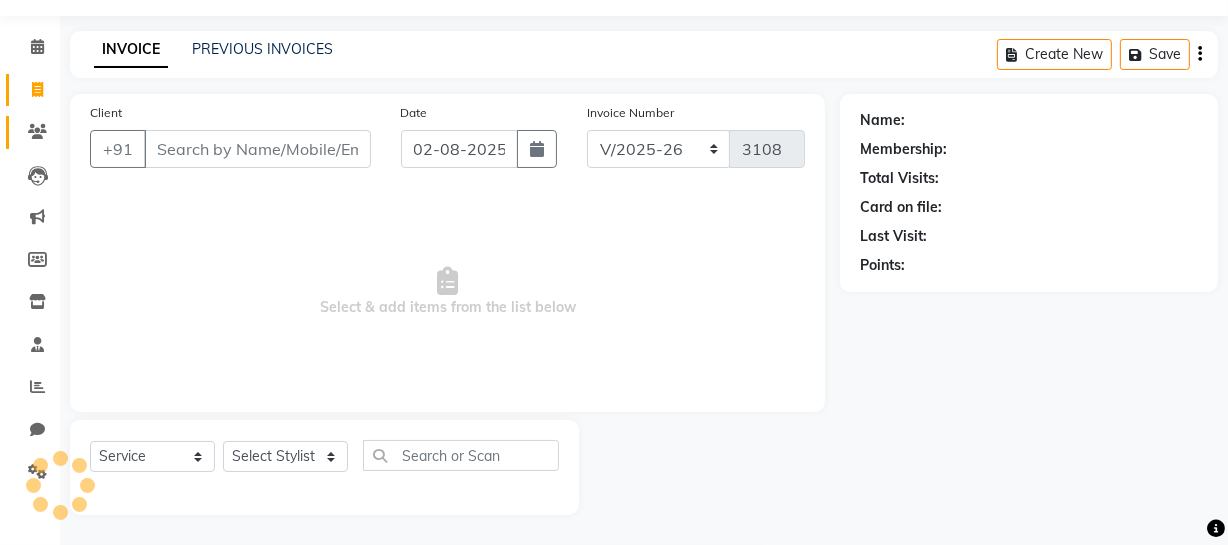 scroll, scrollTop: 0, scrollLeft: 0, axis: both 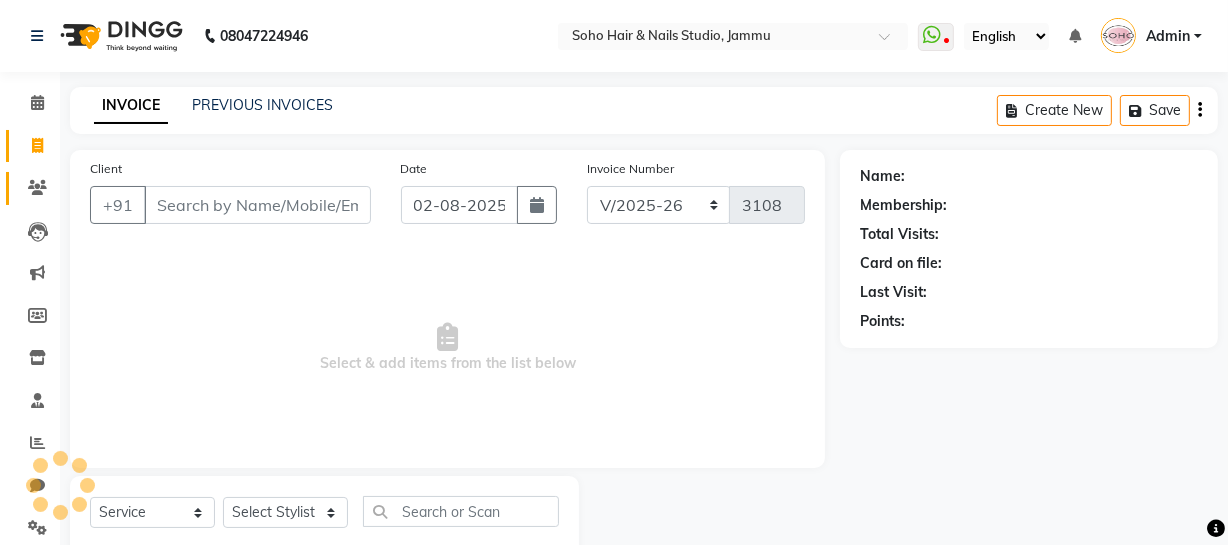 select on "membership" 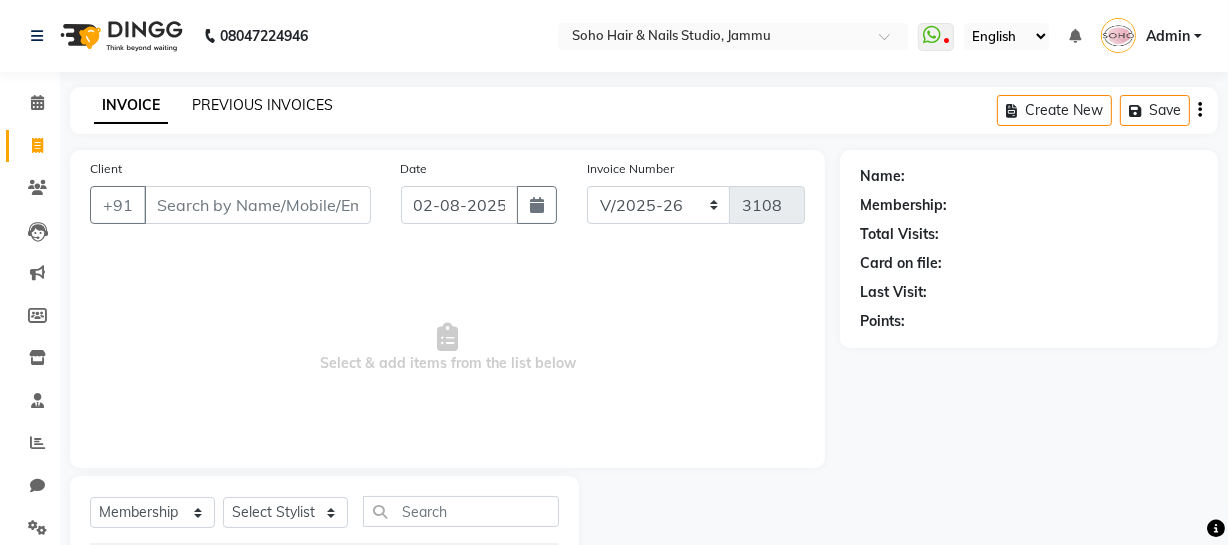 click on "PREVIOUS INVOICES" 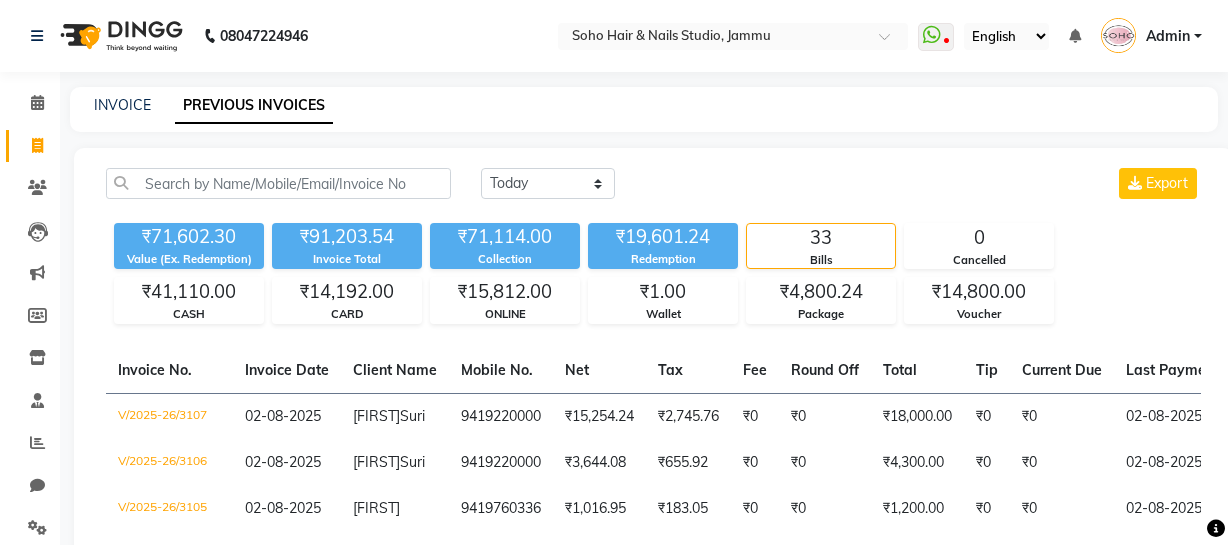 scroll, scrollTop: 0, scrollLeft: 0, axis: both 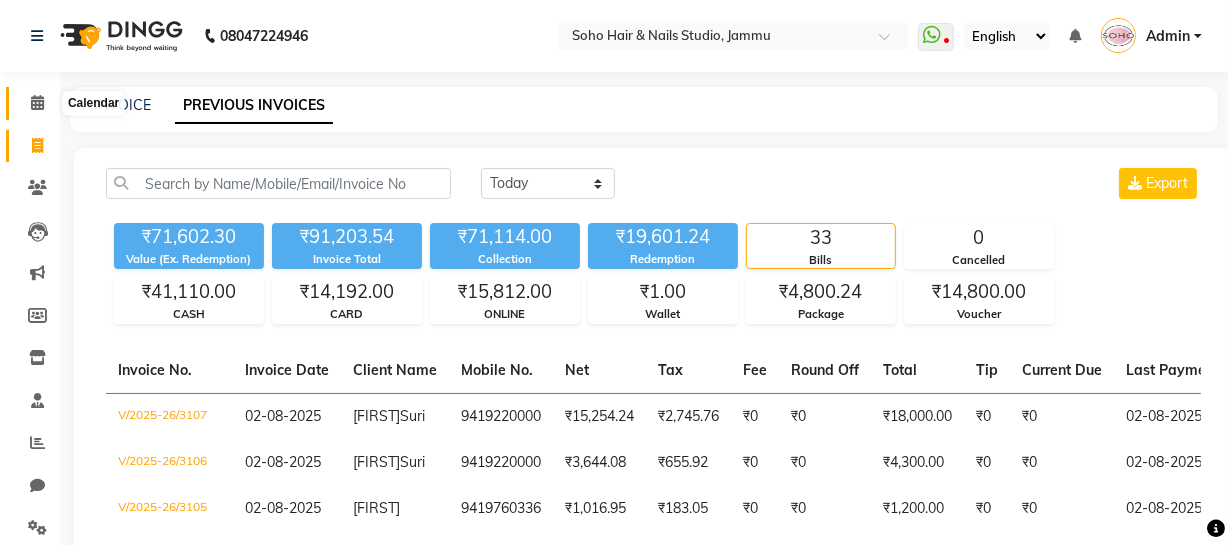 click 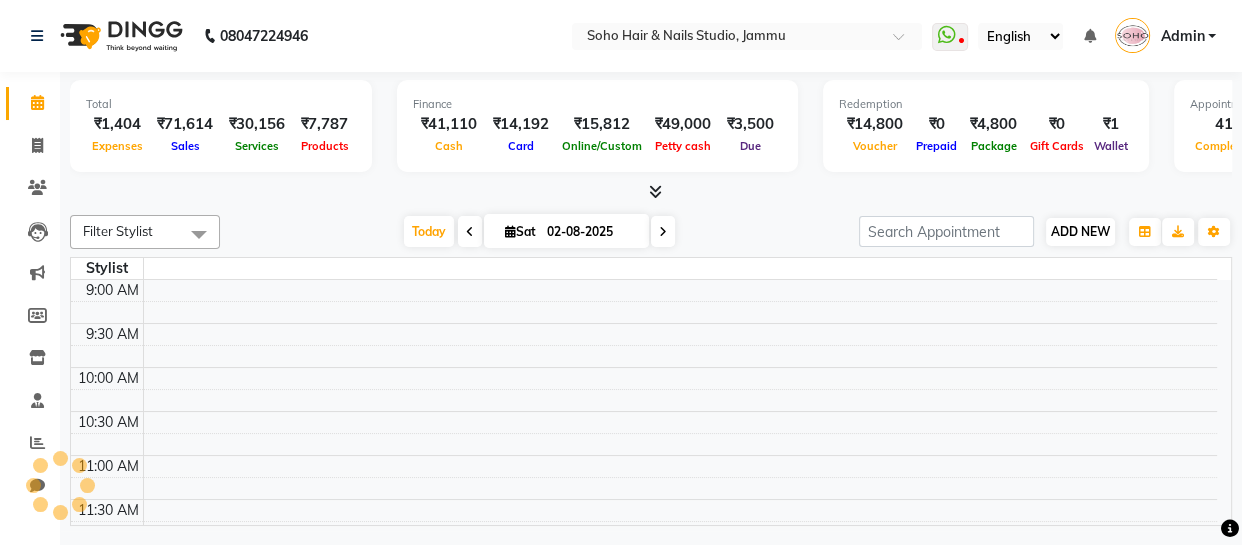 drag, startPoint x: 1053, startPoint y: 213, endPoint x: 1067, endPoint y: 222, distance: 16.643316 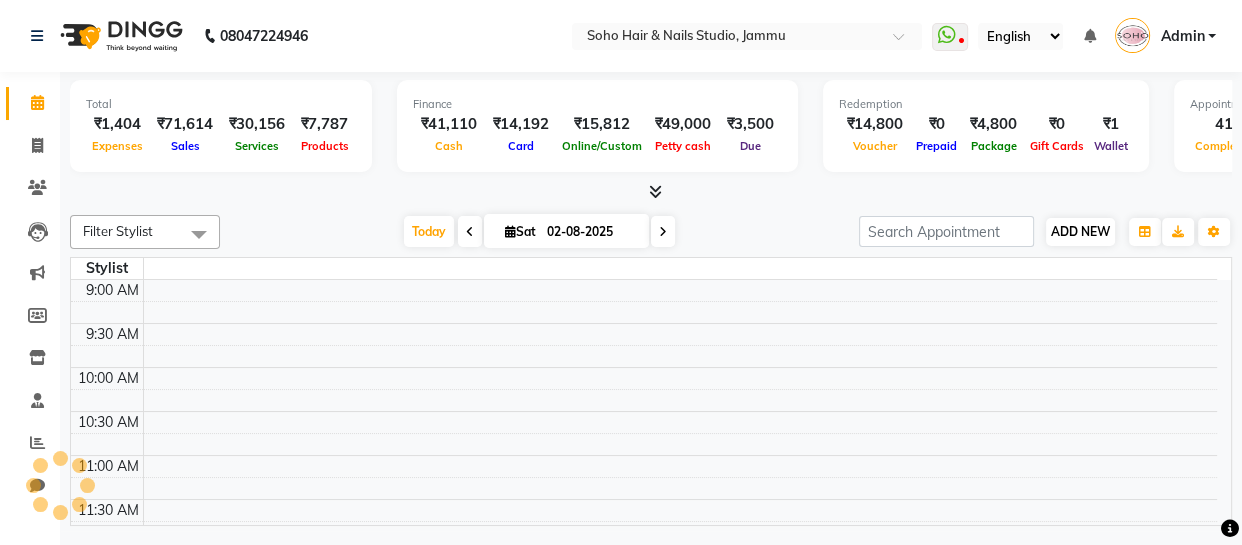 click on "Filter Stylist No data available Today  Sat 02-08-2025 Toggle Dropdown Add Appointment Add Invoice Add Expense Add Attendance Add Client Add Transaction Toggle Dropdown Add Appointment Add Invoice Add Expense Add Attendance Add Client ADD NEW Toggle Dropdown Add Appointment Add Invoice Add Expense Add Attendance Add Client Add Transaction Filter Stylist No data available Group By  Staff View   Room View  View as Vertical  Vertical - Week View  Horizontal  Horizontal - Week View  List  Toggle Dropdown Calendar Settings Manage Tags   Arrange Stylists   Reset Stylists  Full Screen  Show Available Stylist  Appointment Form Zoom 100% Staff/Room Display Count 27" at bounding box center [651, 232] 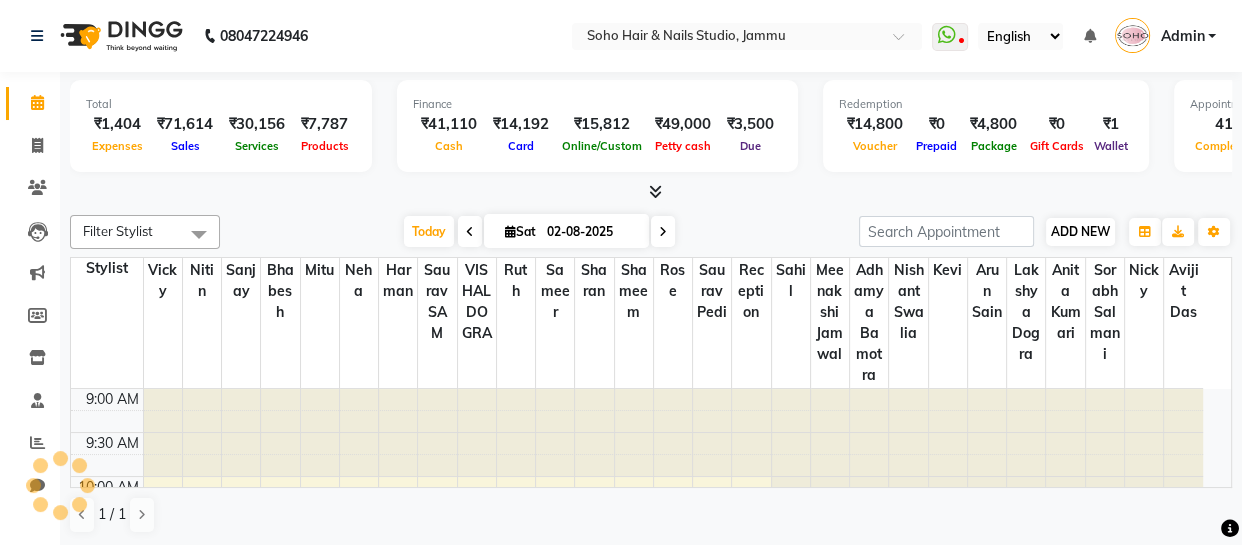 scroll, scrollTop: 0, scrollLeft: 0, axis: both 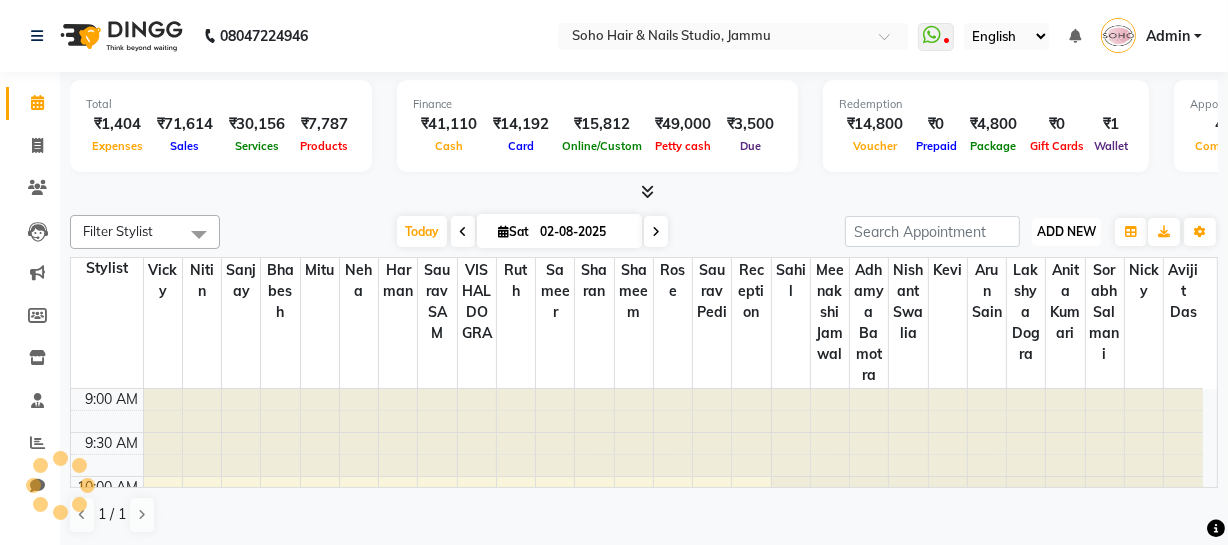 click on "ADD NEW" at bounding box center (1066, 231) 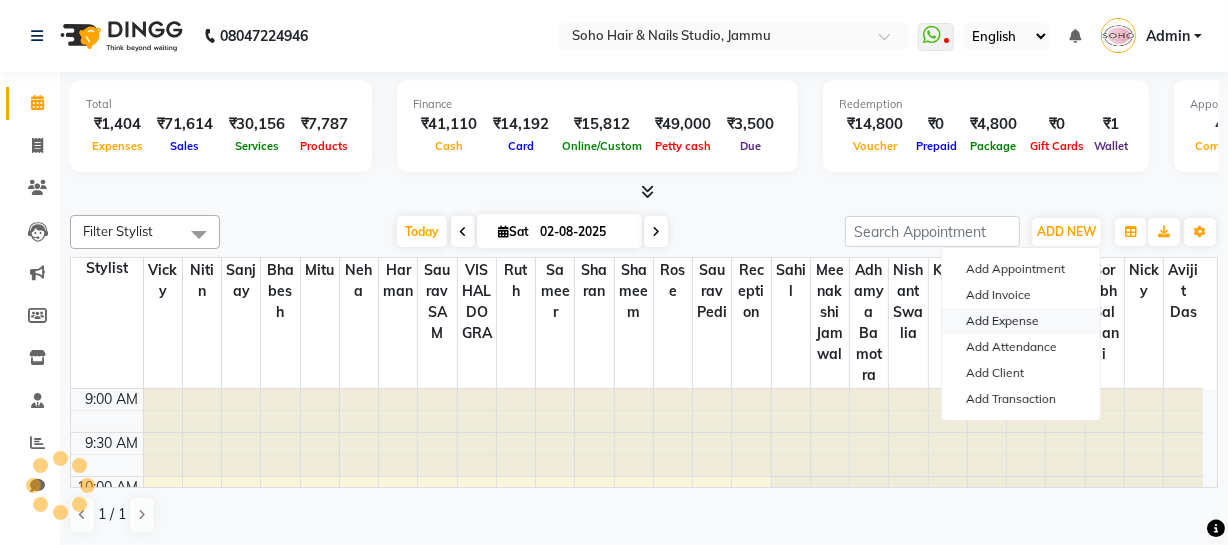 click on "Add Expense" at bounding box center [1021, 321] 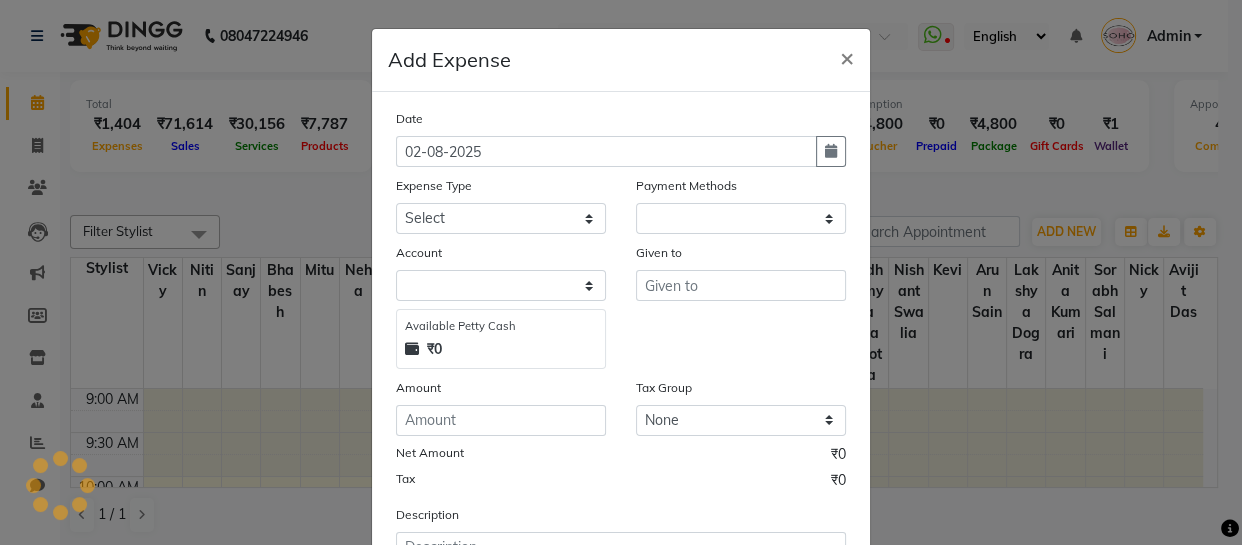 select on "1" 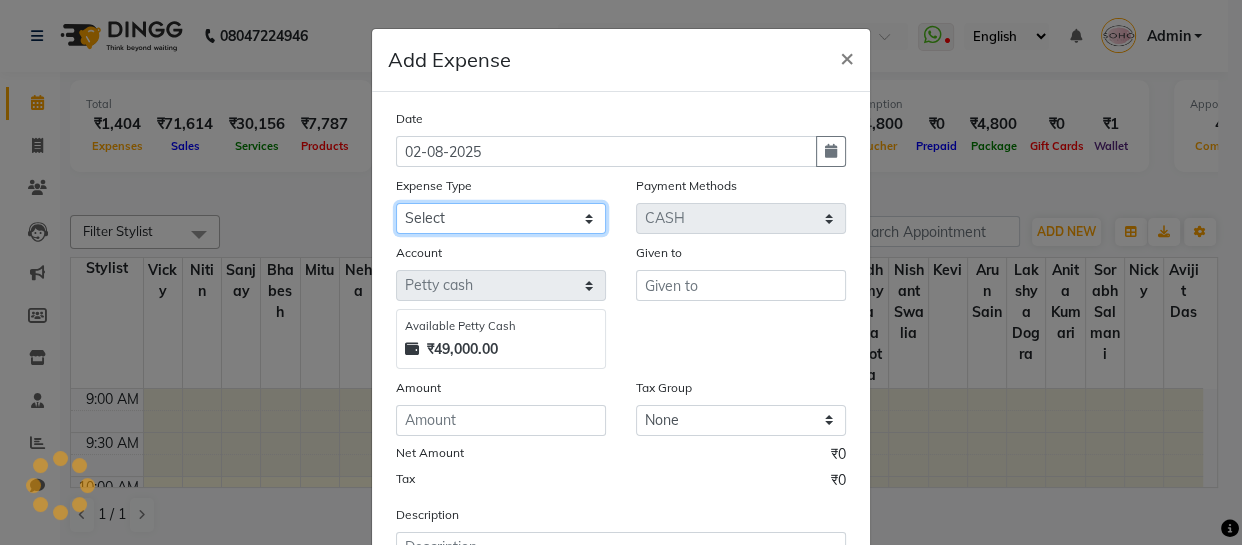 click on "Select Cash transfer to bank Client Snacks Fuel Govt fee Incentive Maintenance Miscellaneous Pantry Product Salary Staff Petrol Staff Snacks TIP Online or card to Cash" 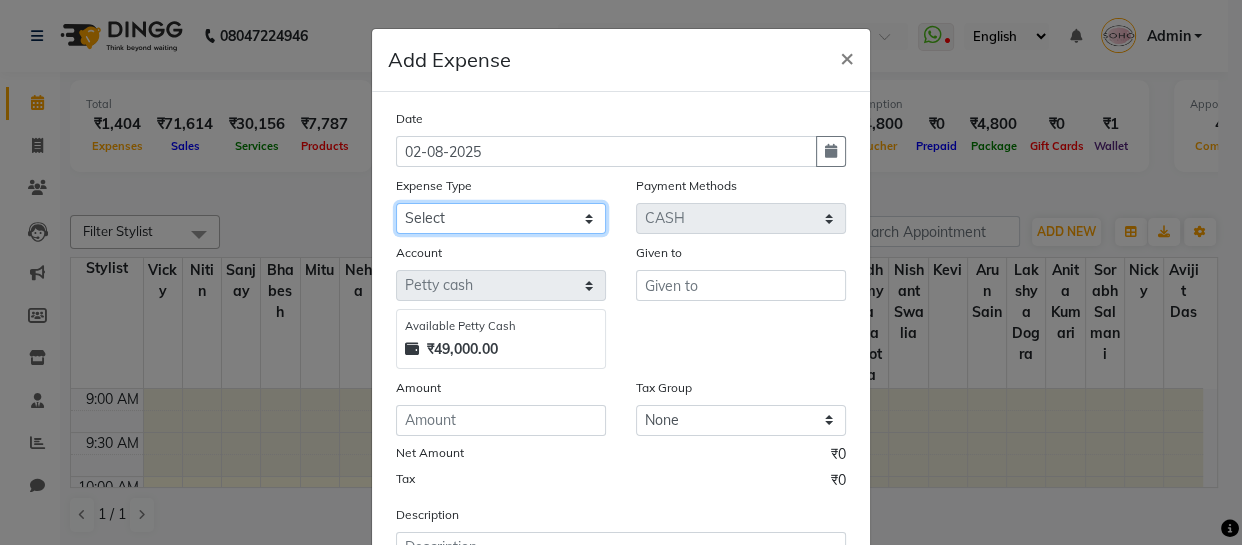 select on "22568" 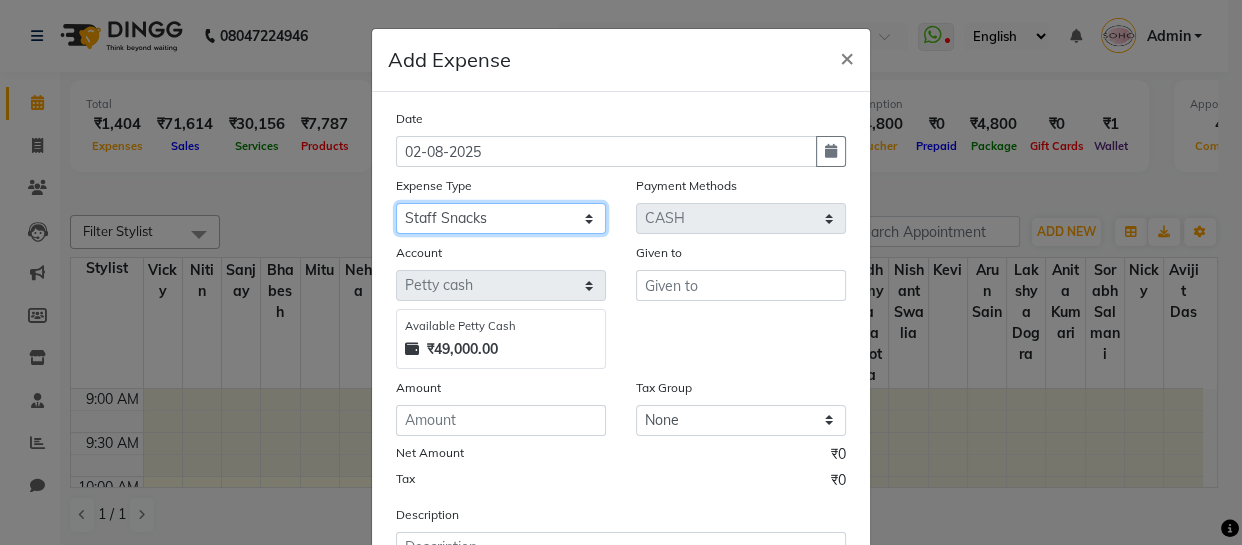 click on "Select Cash transfer to bank Client Snacks Fuel Govt fee Incentive Maintenance Miscellaneous Pantry Product Salary Staff Petrol Staff Snacks TIP Online or card to Cash" 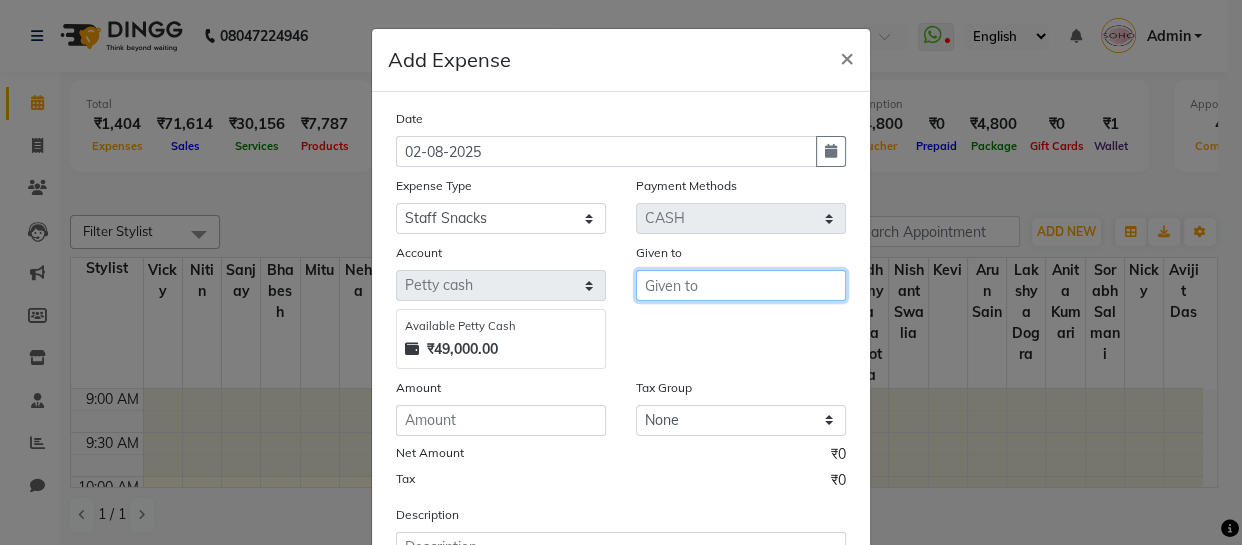 click at bounding box center [741, 285] 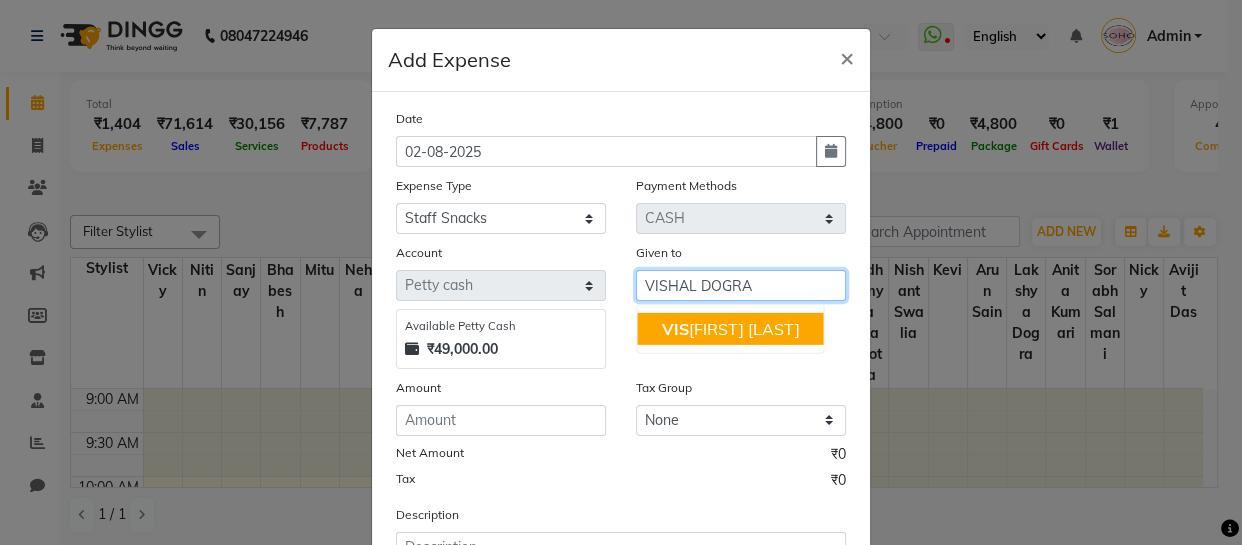 type on "VISHAL DOGRA" 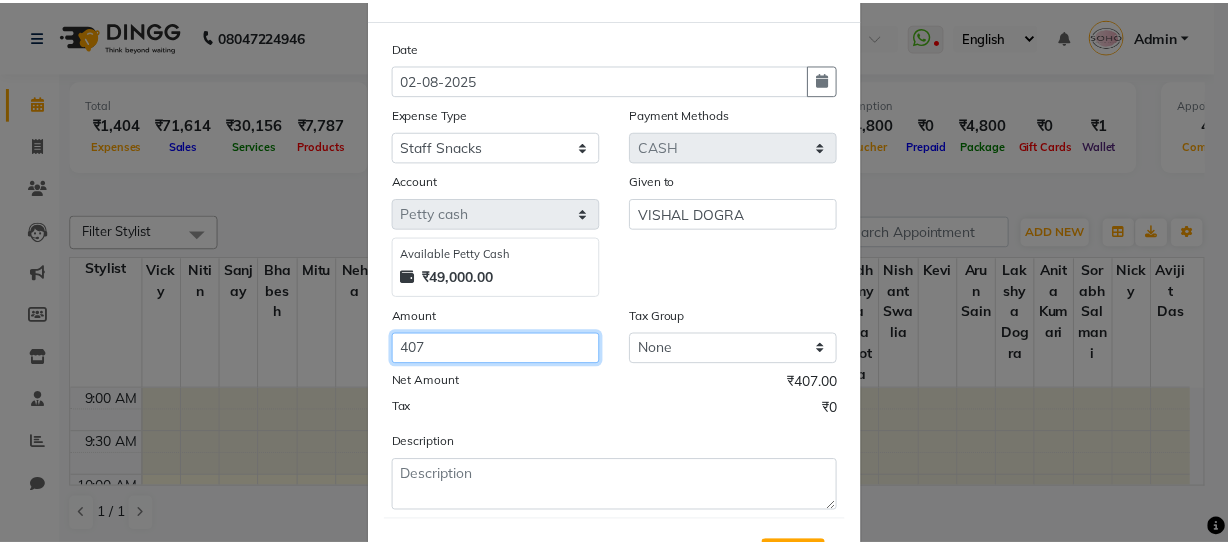 scroll, scrollTop: 173, scrollLeft: 0, axis: vertical 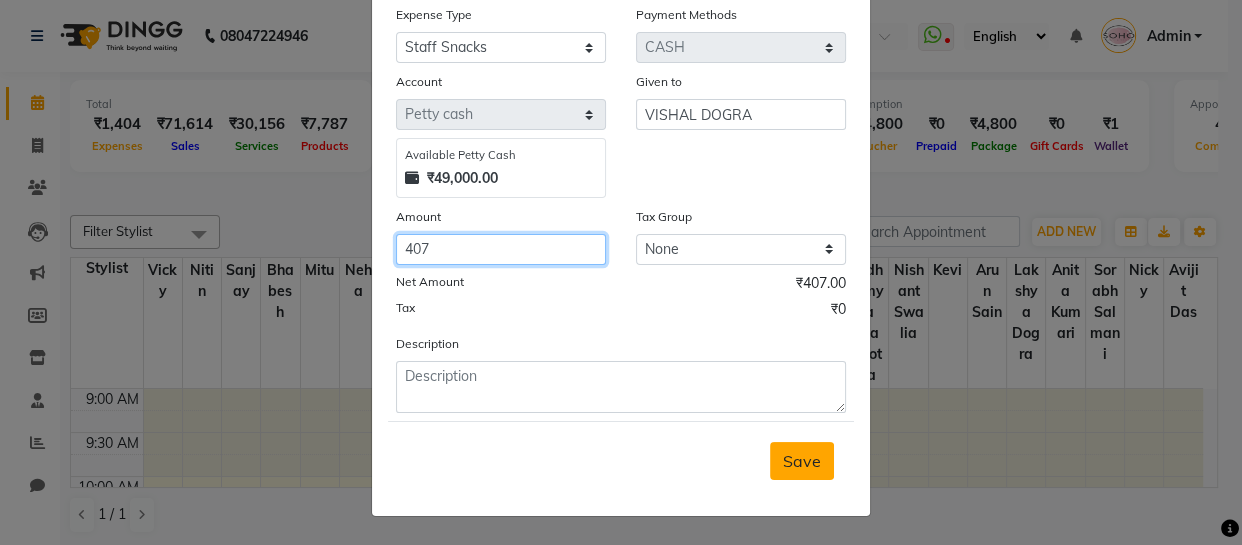 type on "407" 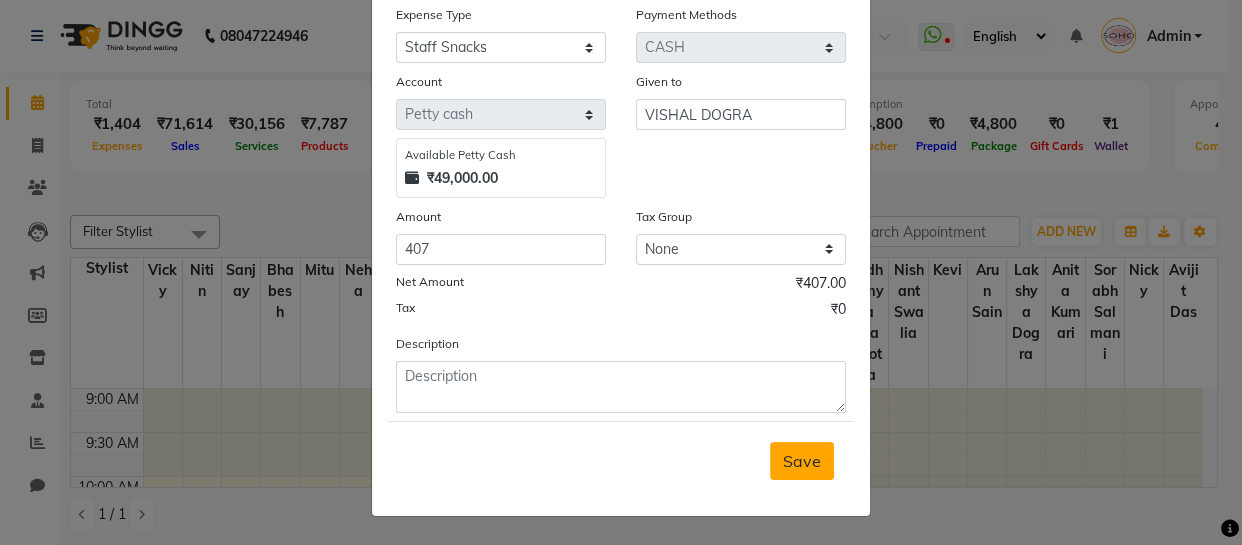 click on "Save" at bounding box center [802, 461] 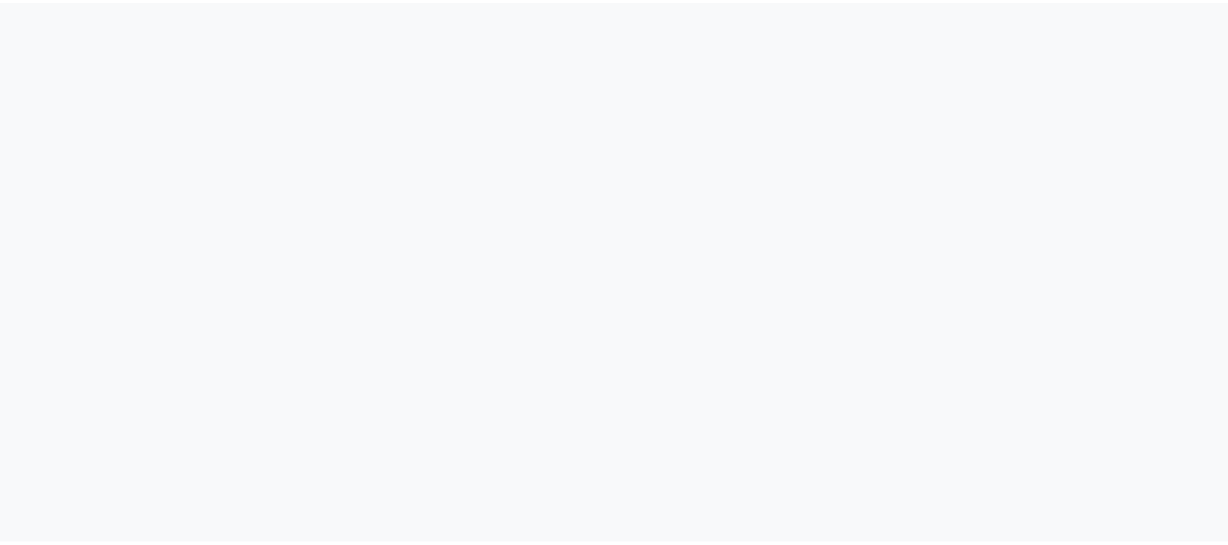 scroll, scrollTop: 0, scrollLeft: 0, axis: both 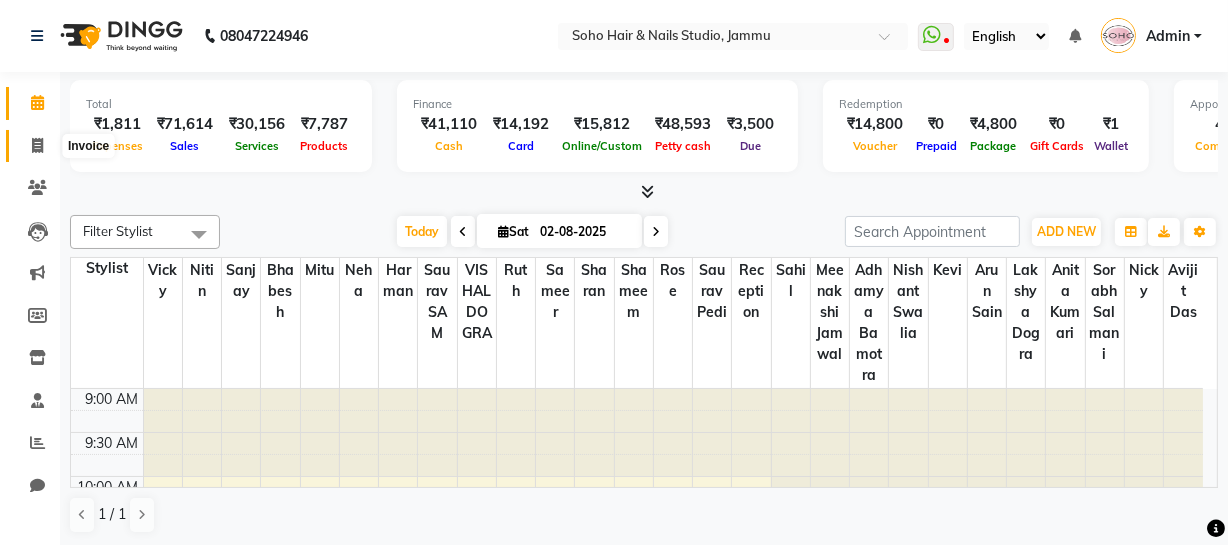 click 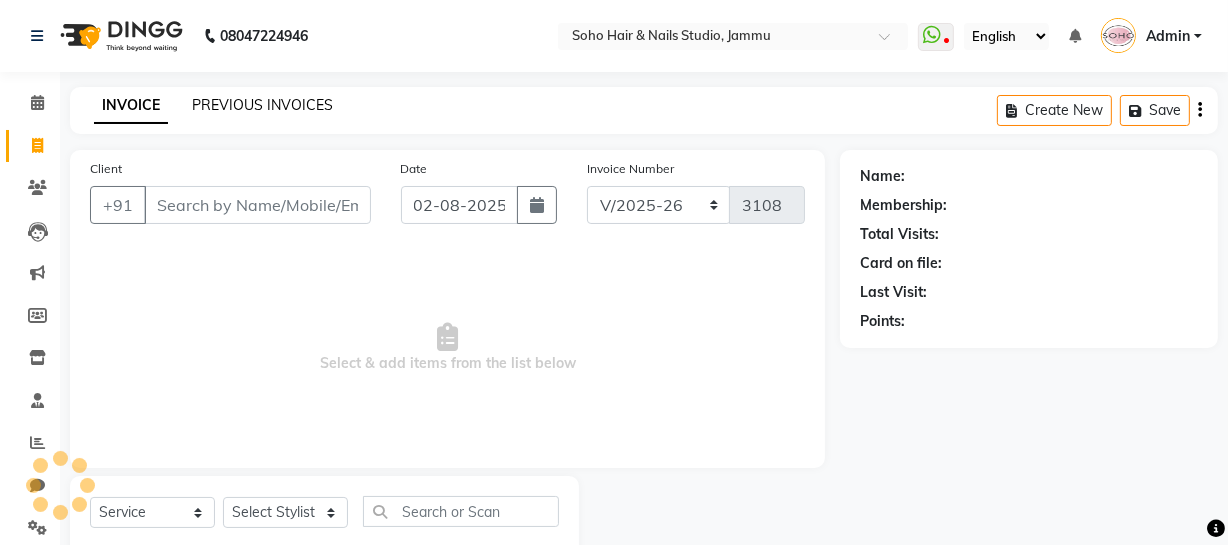 click on "PREVIOUS INVOICES" 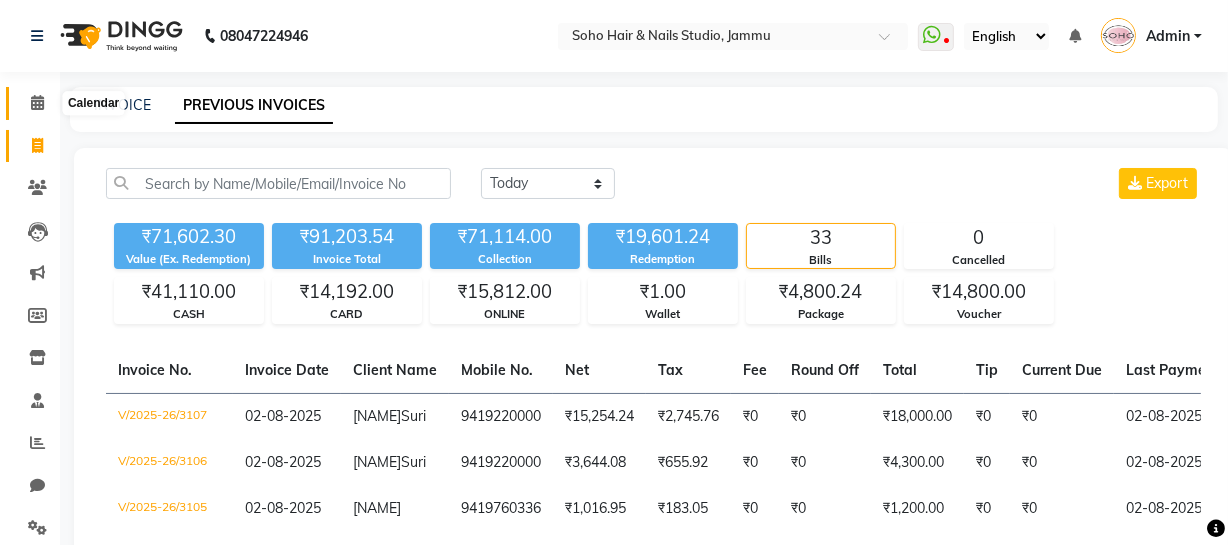click 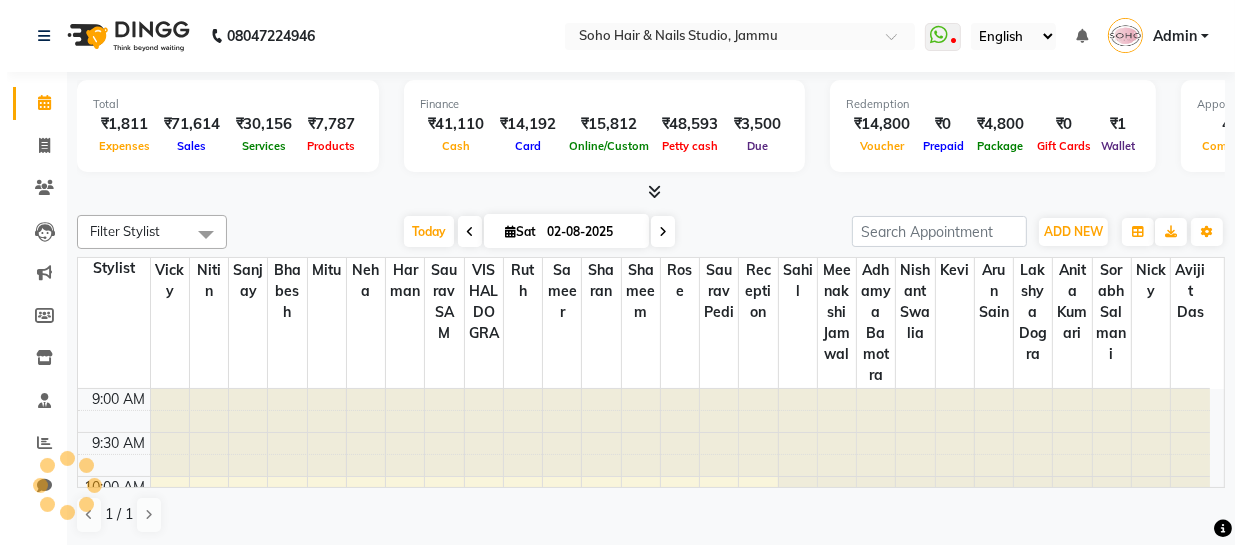 scroll, scrollTop: 0, scrollLeft: 0, axis: both 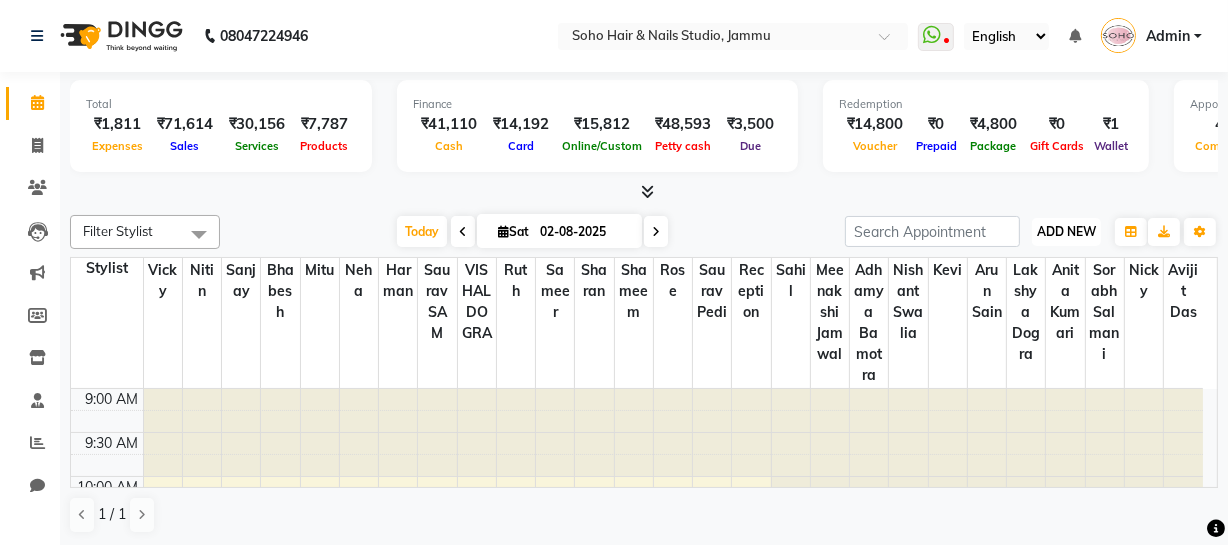 click on "ADD NEW" at bounding box center [1066, 231] 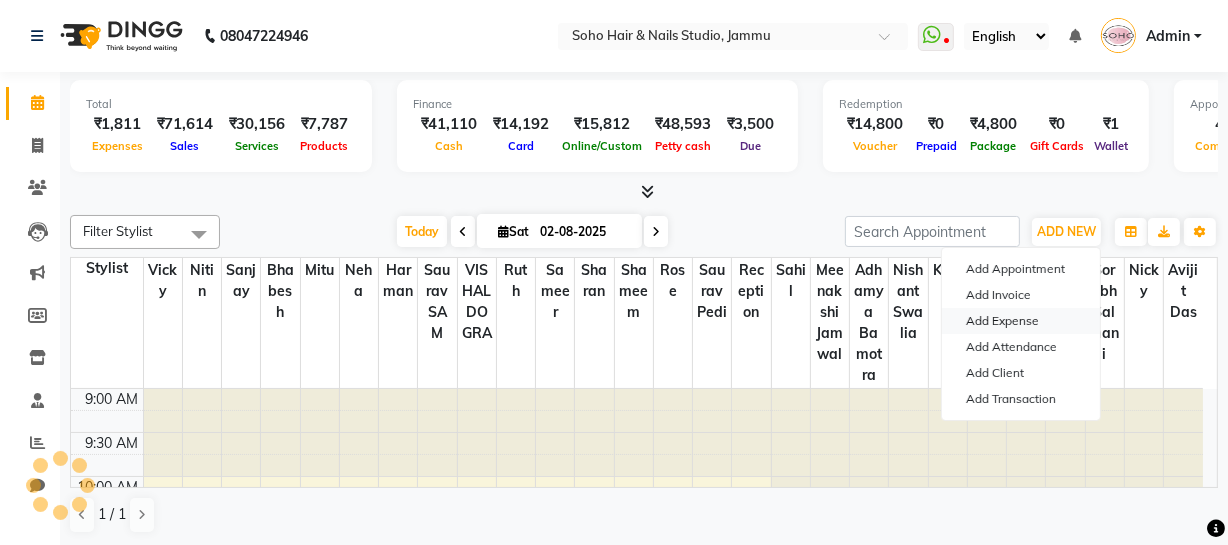 click on "Add Expense" at bounding box center (1021, 321) 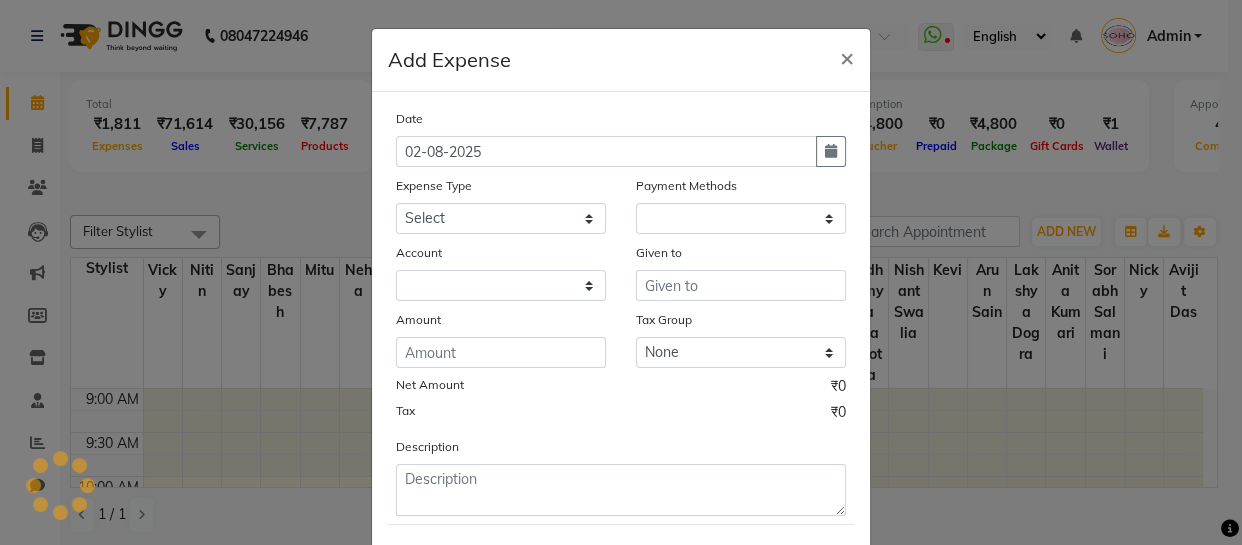 select on "1" 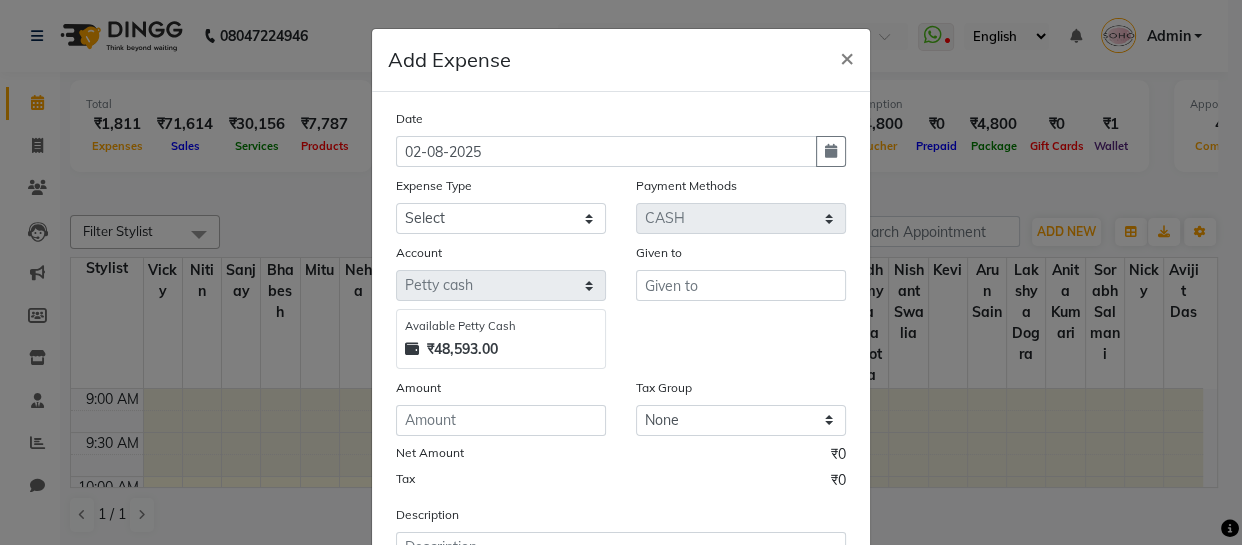 click on "Date 02-08-2025 Expense Type Select Cash transfer to bank Client Snacks Fuel Govt fee Incentive Maintenance Miscellaneous Pantry Product Salary Staff Petrol Staff Snacks TIP Online or card to Cash Payment Methods Select ONLINE CASH CARD Voucher Prepaid Package Wallet Gift Card Account Select Default account Petty cash Available Petty Cash ₹48,593.00 Given to Amount Tax Group None GST Net Amount ₹0 Tax ₹0 Description" 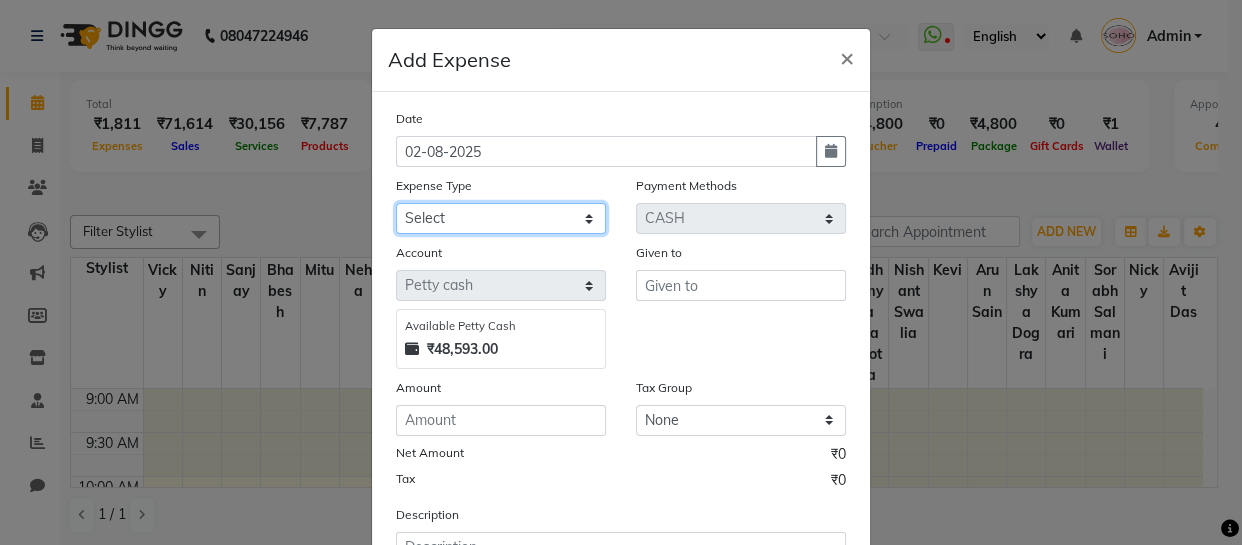 click on "Select Cash transfer to bank Client Snacks Fuel Govt fee Incentive Maintenance Miscellaneous Pantry Product Salary Staff Petrol Staff Snacks TIP Online or card to Cash" 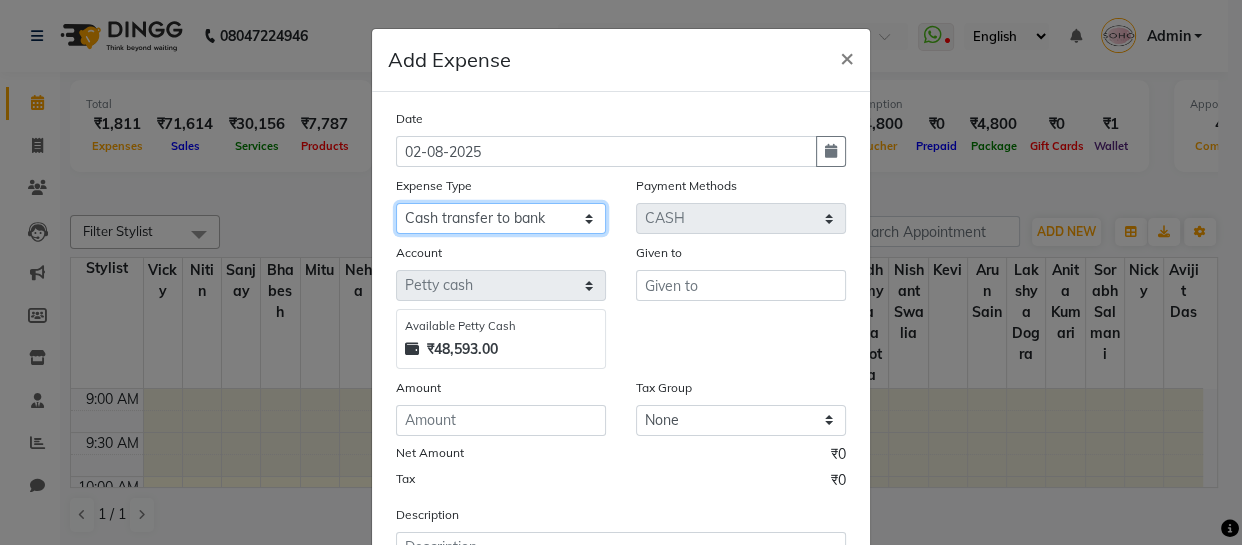 click on "Select Cash transfer to bank Client Snacks Fuel Govt fee Incentive Maintenance Miscellaneous Pantry Product Salary Staff Petrol Staff Snacks TIP Online or card to Cash" 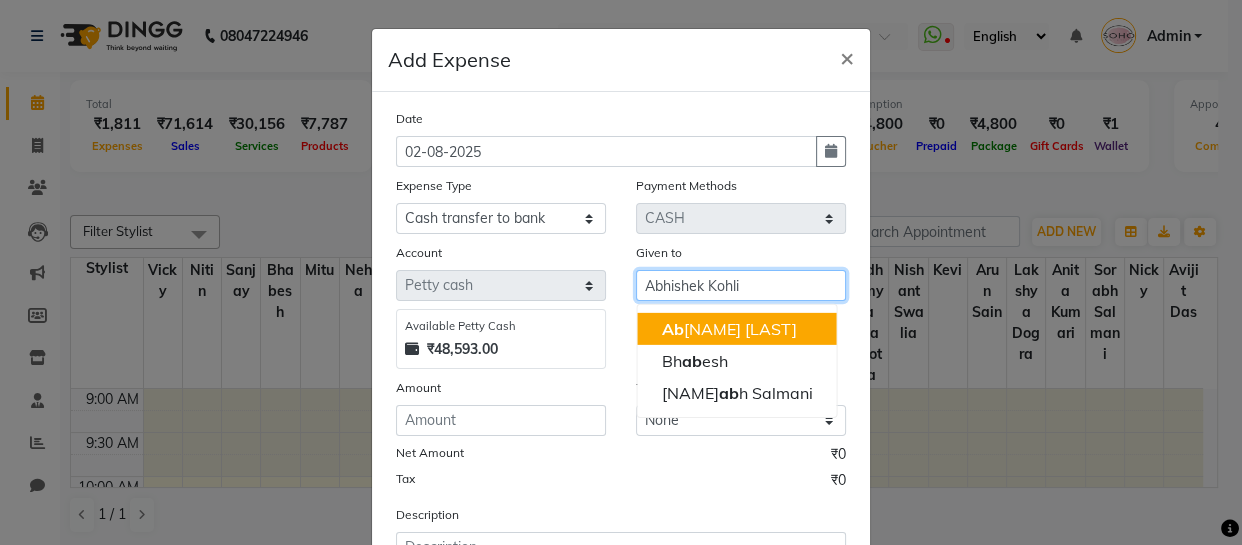 type on "Abhishek Kohli" 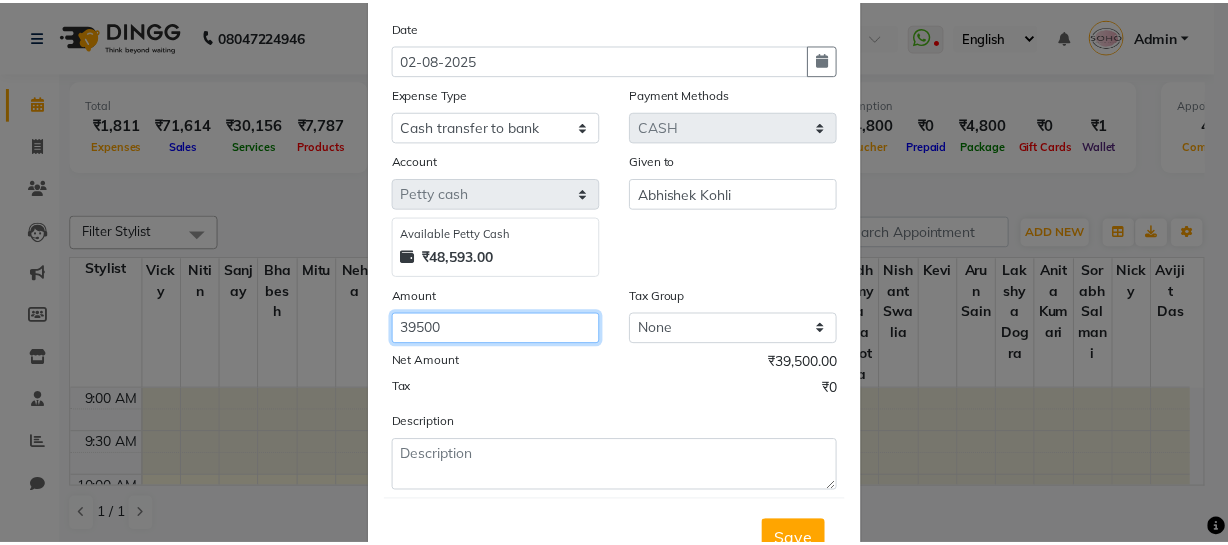 scroll, scrollTop: 173, scrollLeft: 0, axis: vertical 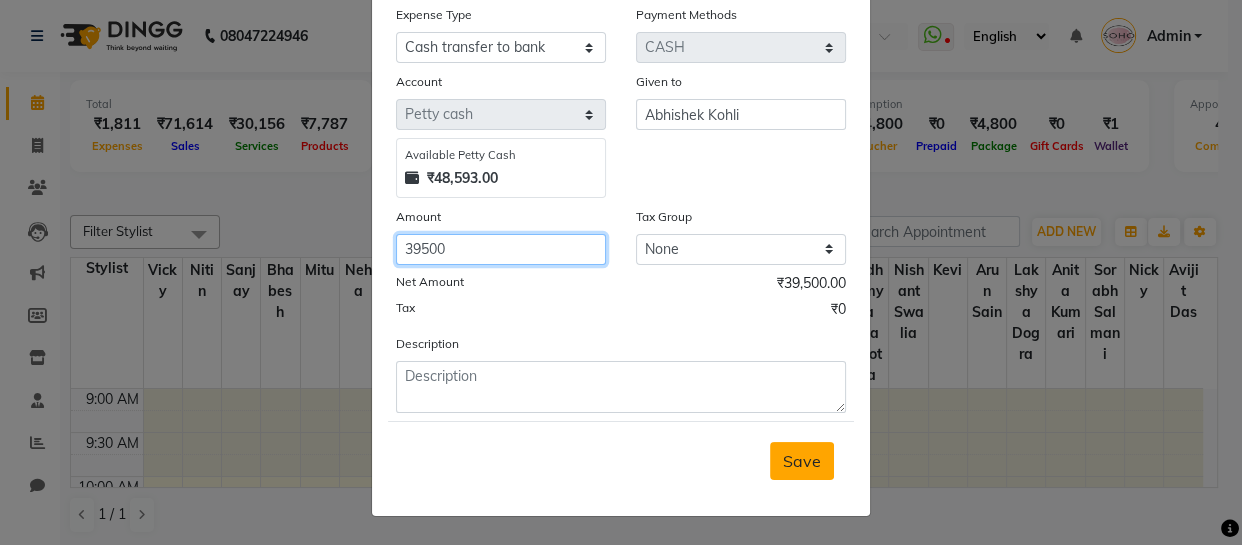 type on "39500" 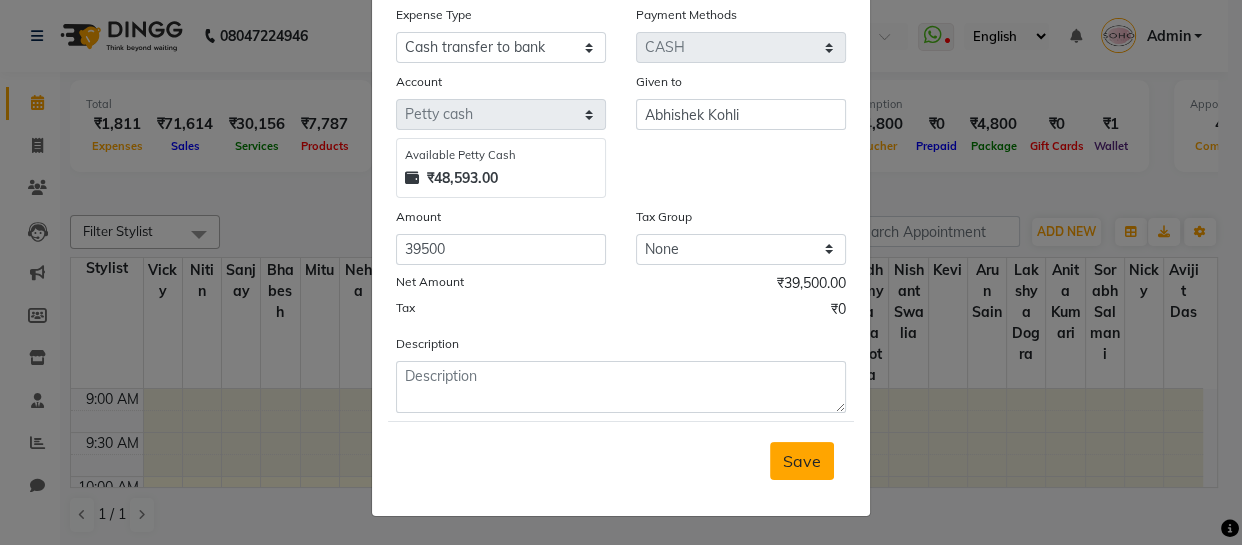 click on "Save" at bounding box center (802, 461) 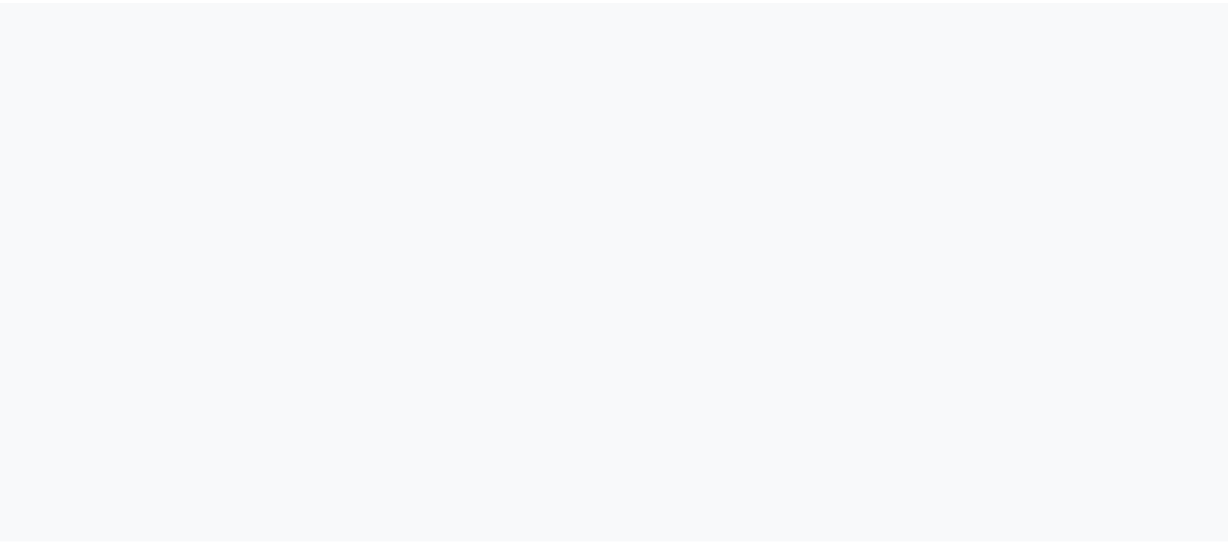 scroll, scrollTop: 0, scrollLeft: 0, axis: both 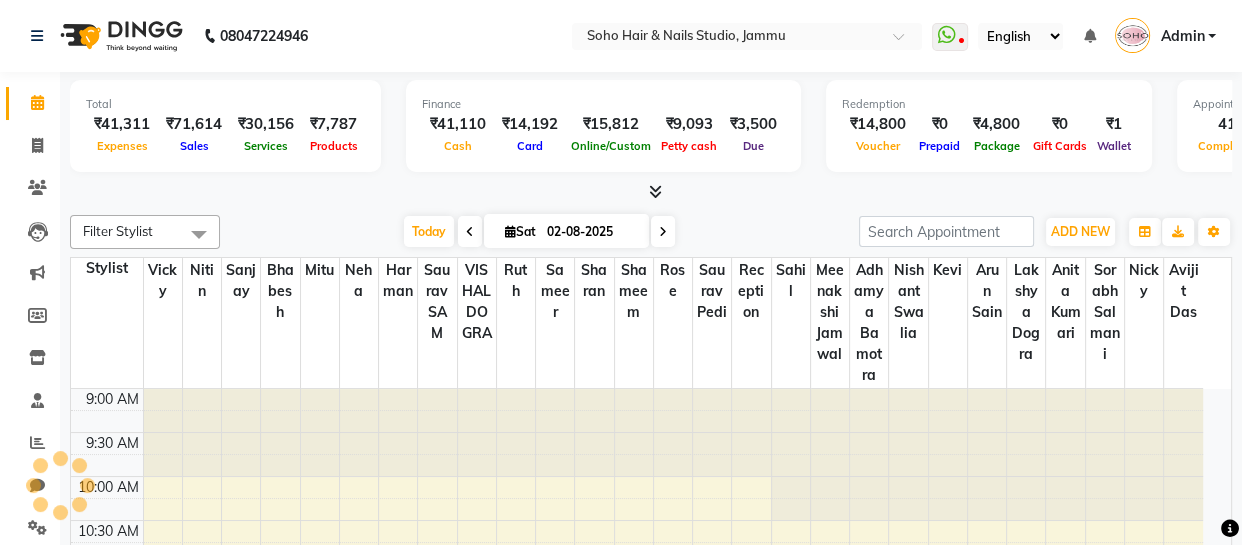 select on "en" 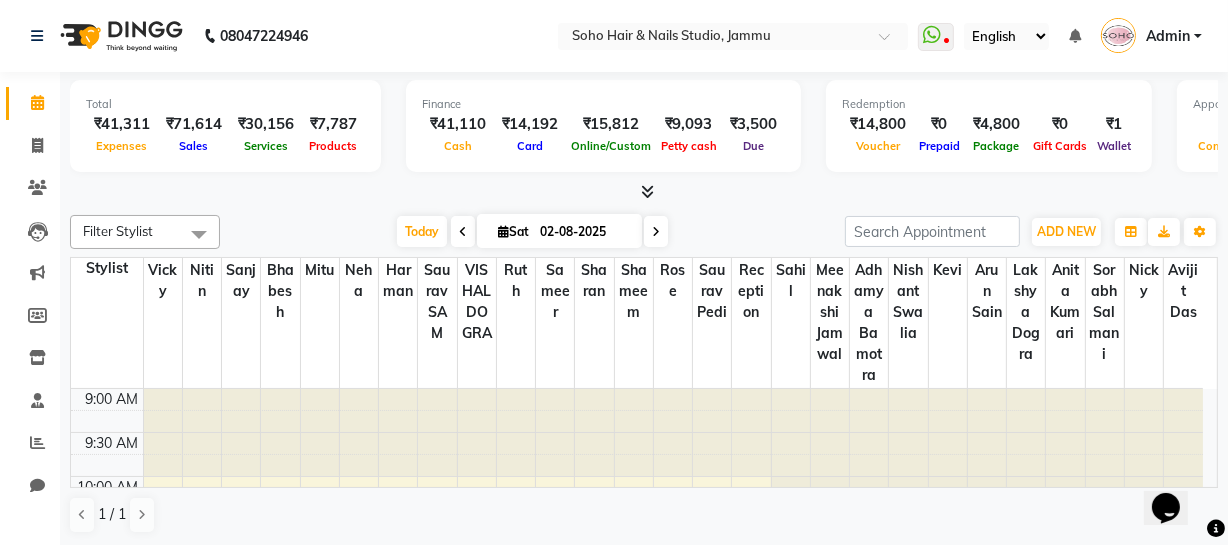 scroll, scrollTop: 0, scrollLeft: 0, axis: both 